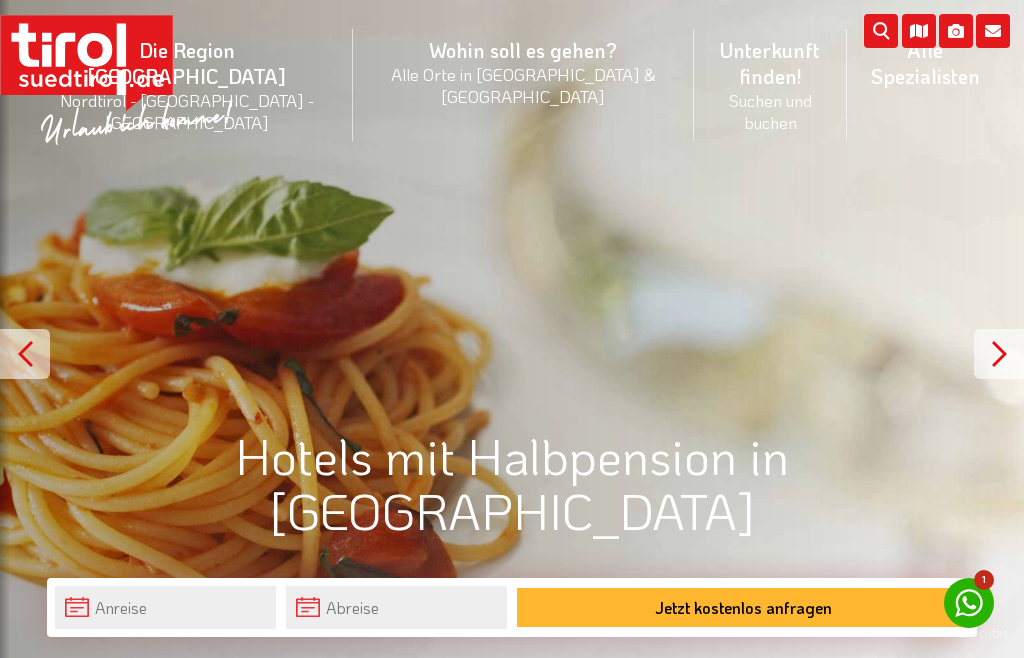 scroll, scrollTop: 0, scrollLeft: 0, axis: both 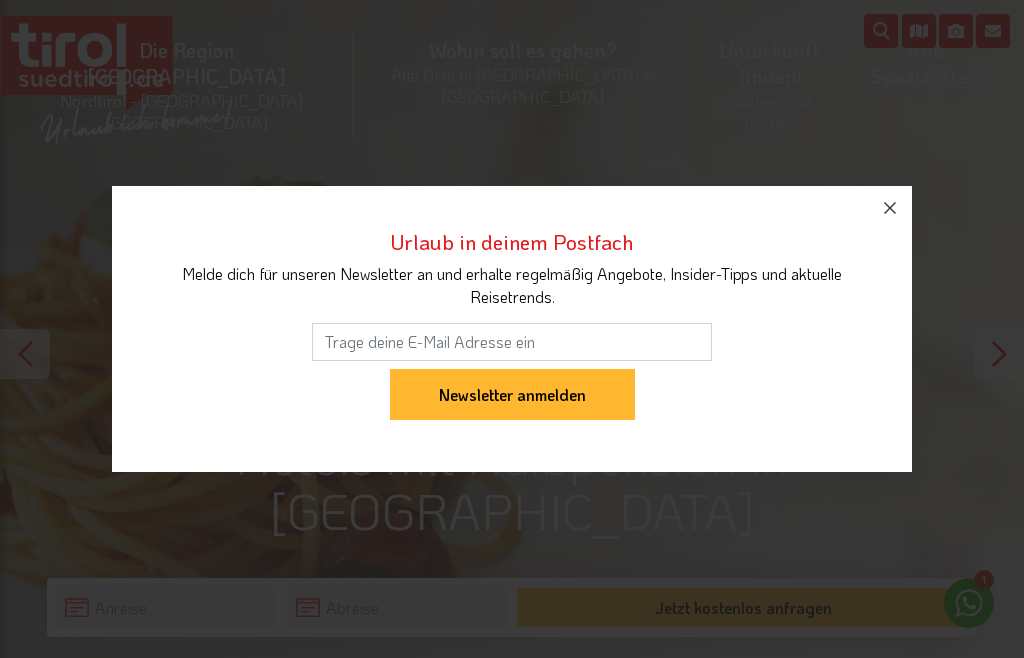 click 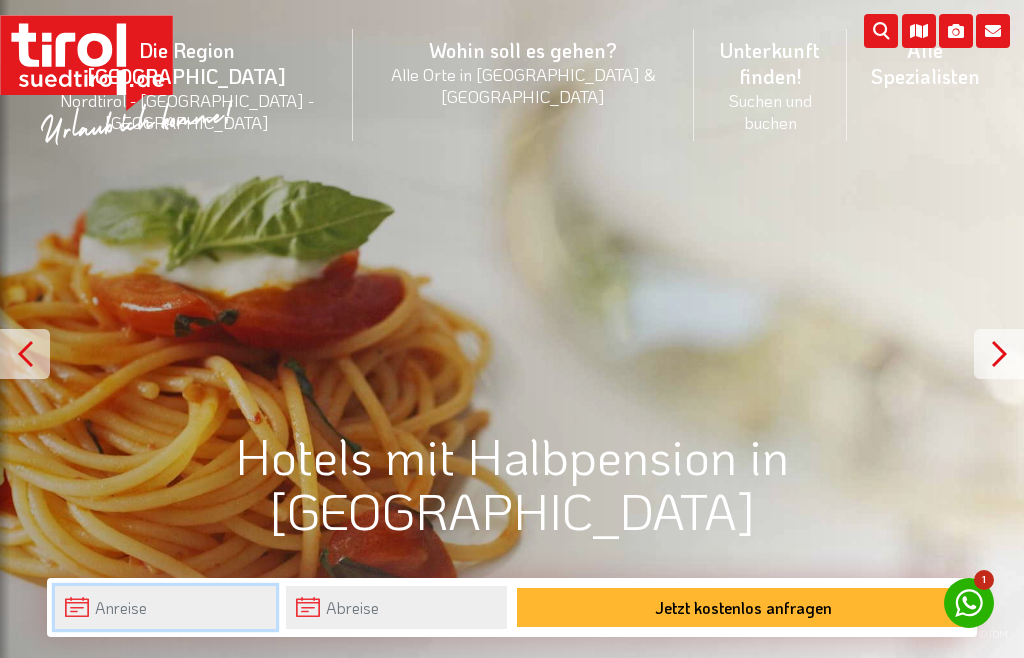 click at bounding box center (165, 607) 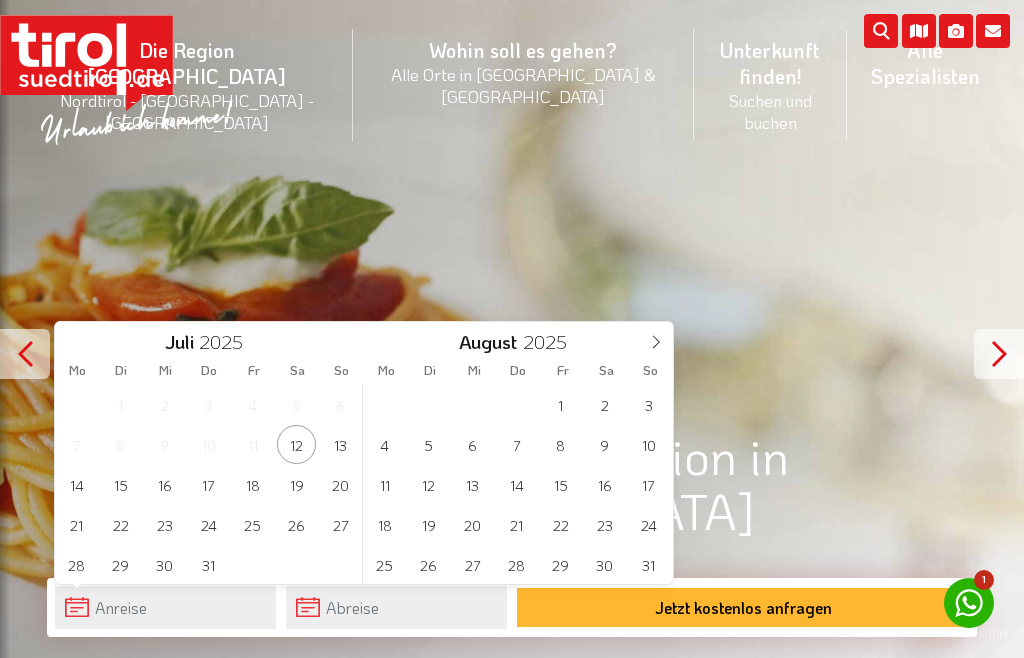 click at bounding box center [656, 339] 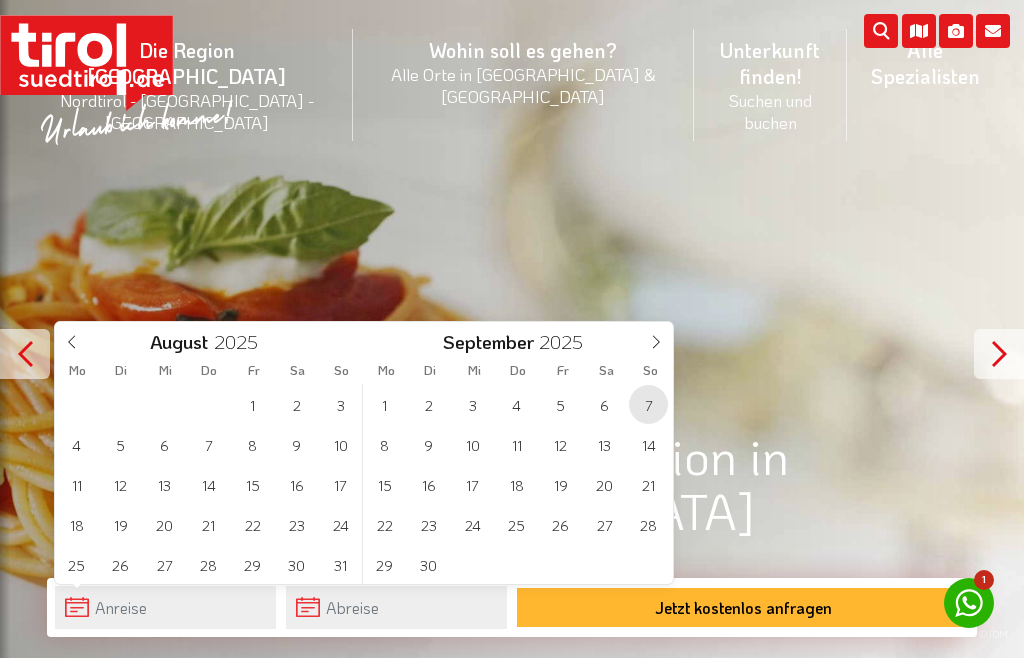 click on "7" at bounding box center (648, 404) 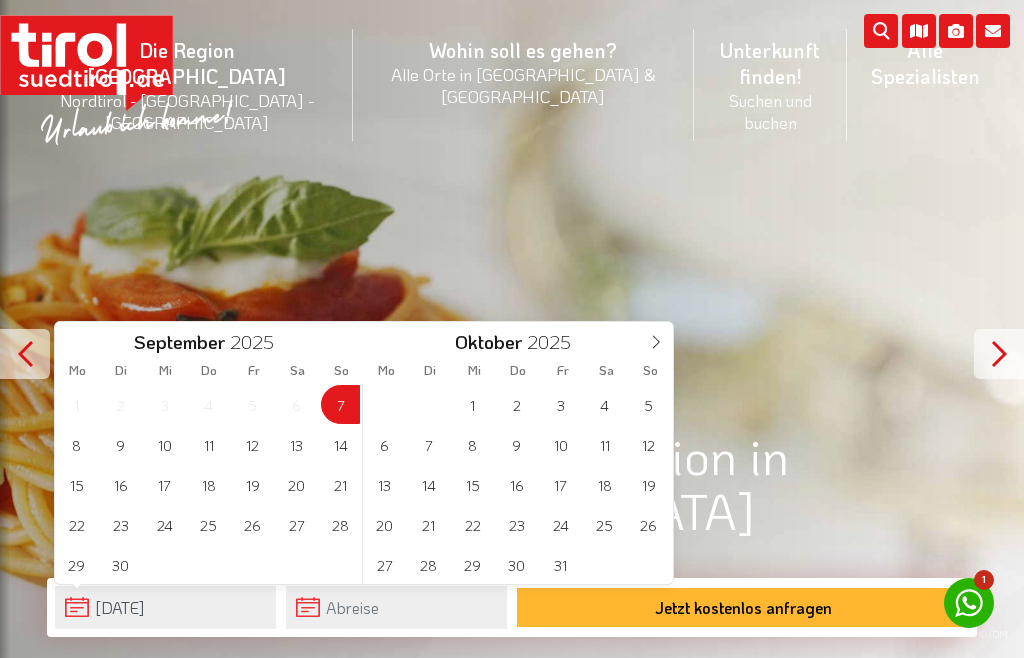 click on "Oktober" at bounding box center (488, 342) 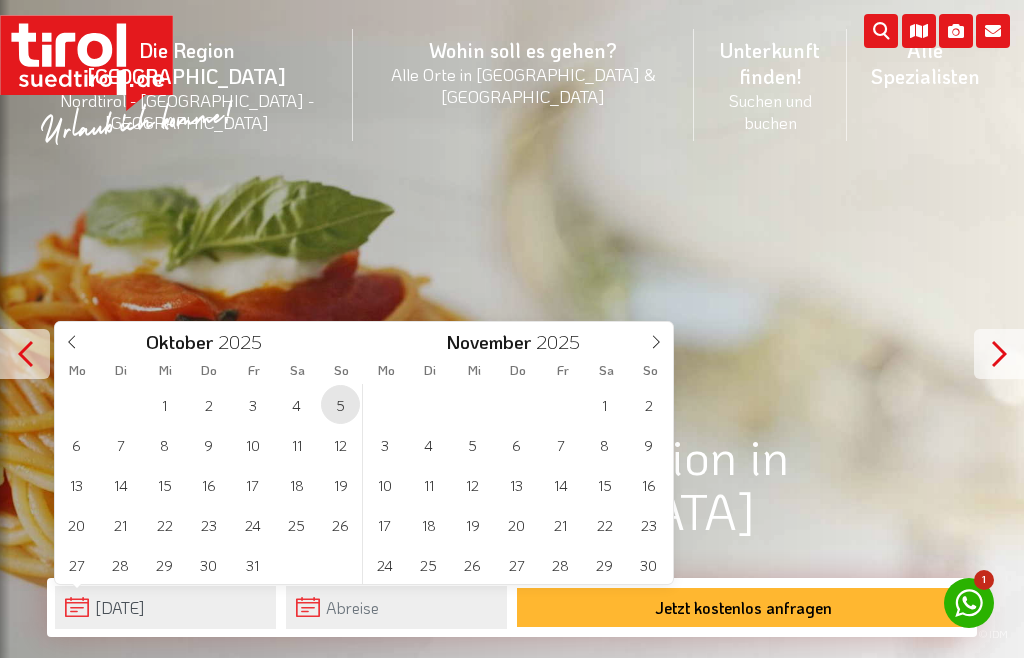 click on "5" at bounding box center (340, 404) 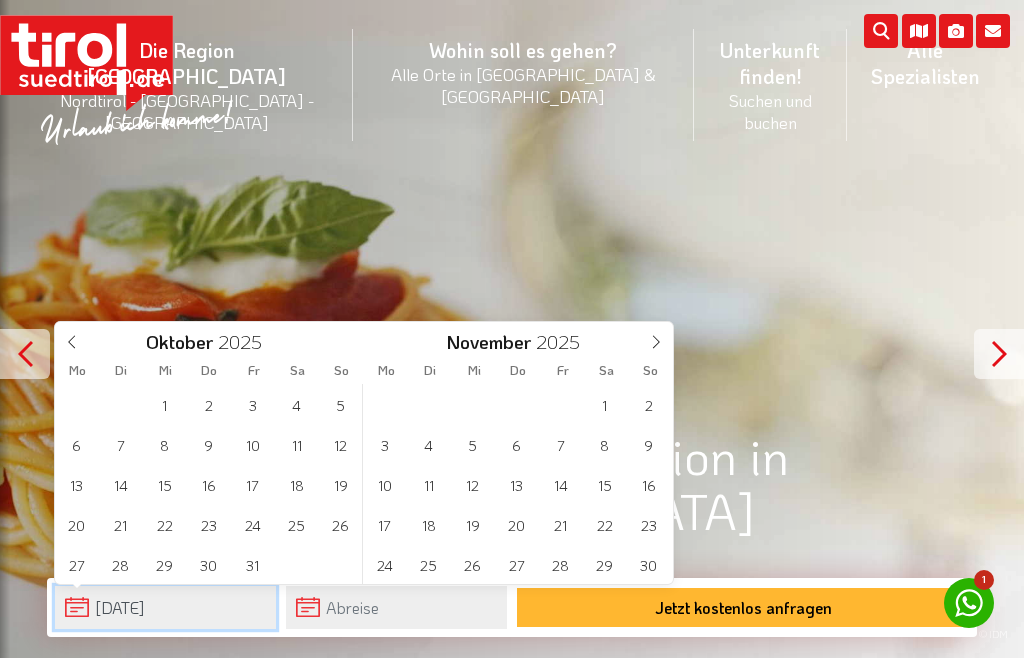 type on "07-09-2025" 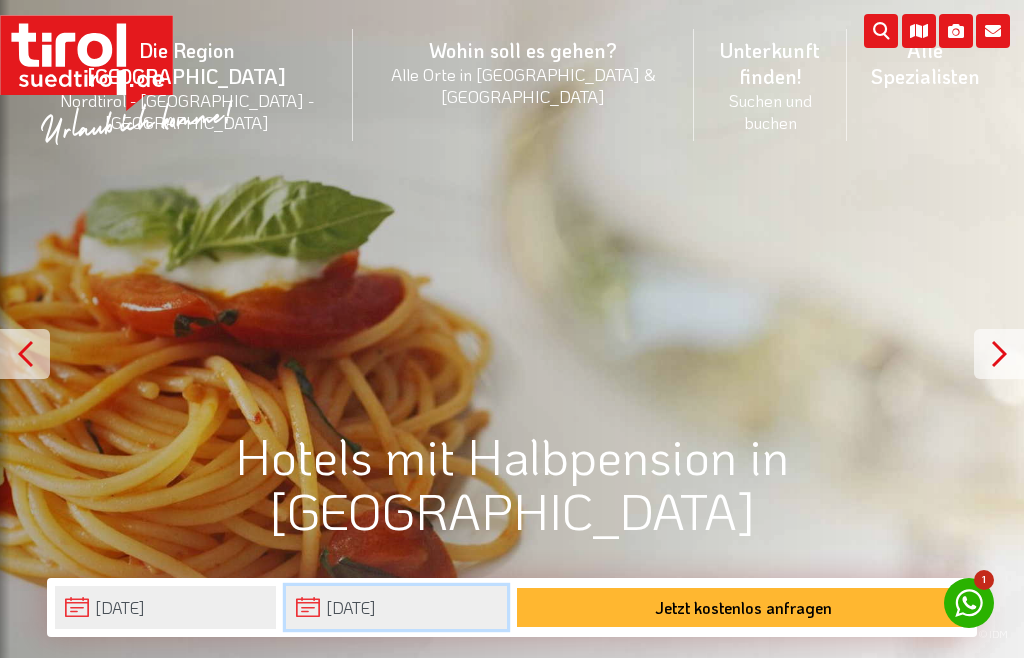 click on "05-10-2025" at bounding box center (396, 607) 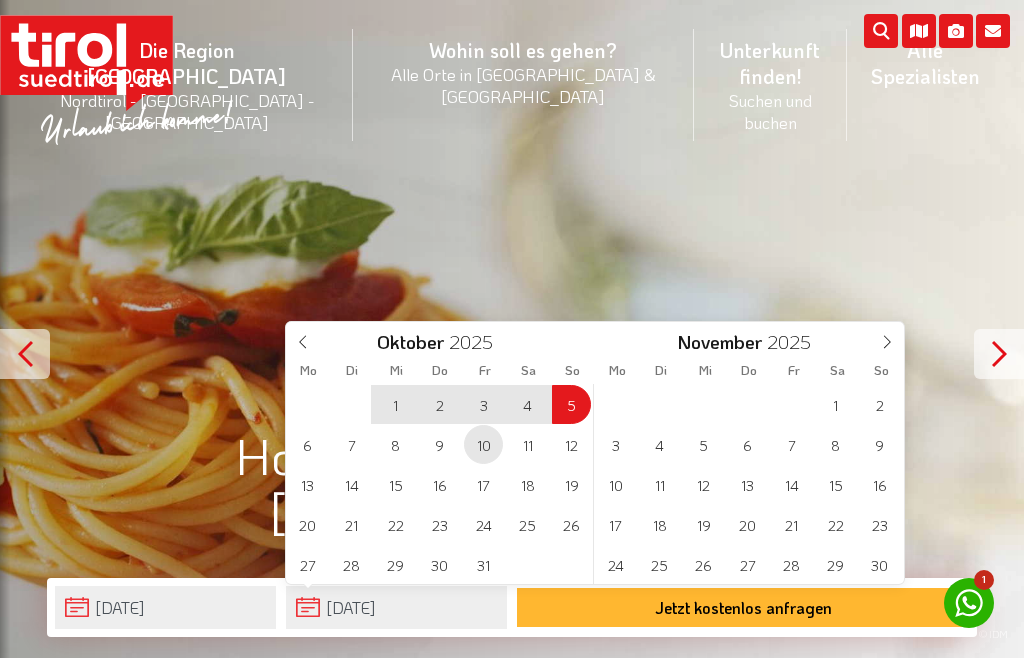 click on "10" at bounding box center [483, 444] 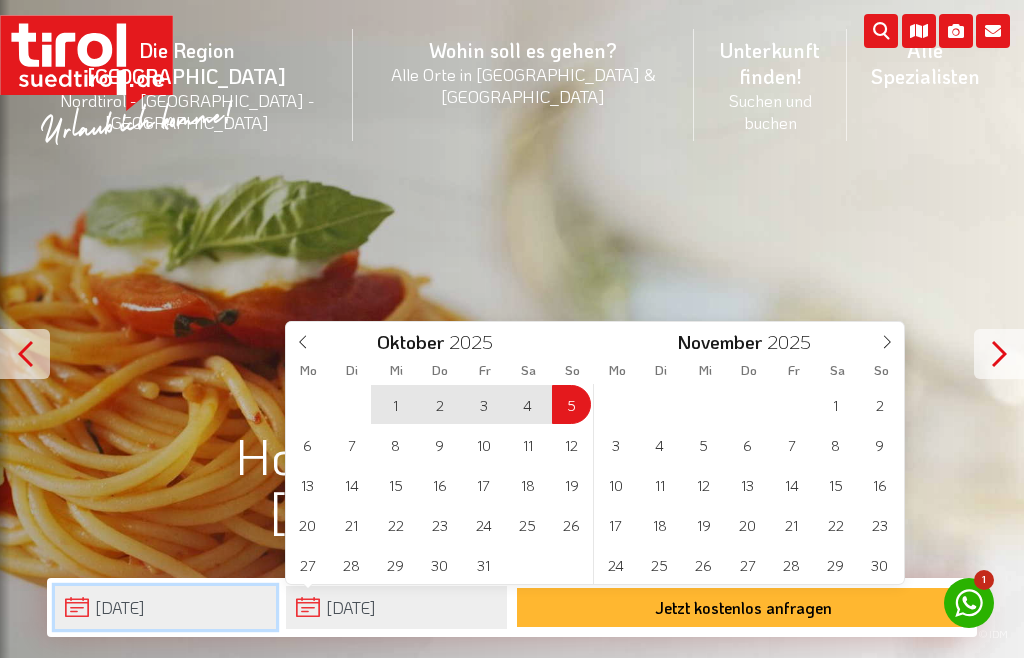 type on "07-09-2025" 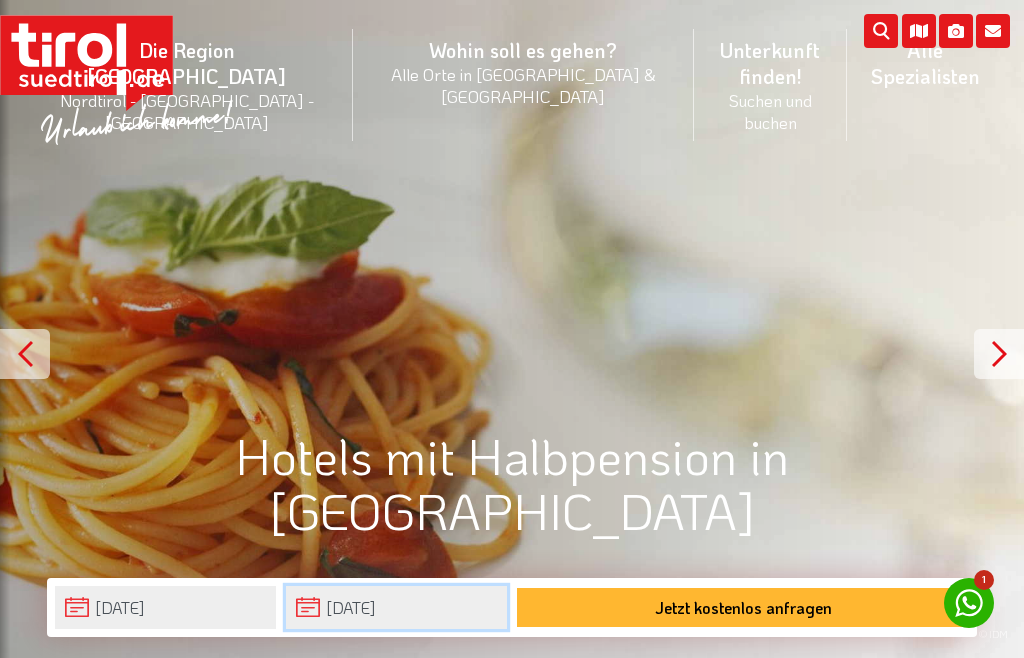 click on "10-10-2025" at bounding box center [396, 607] 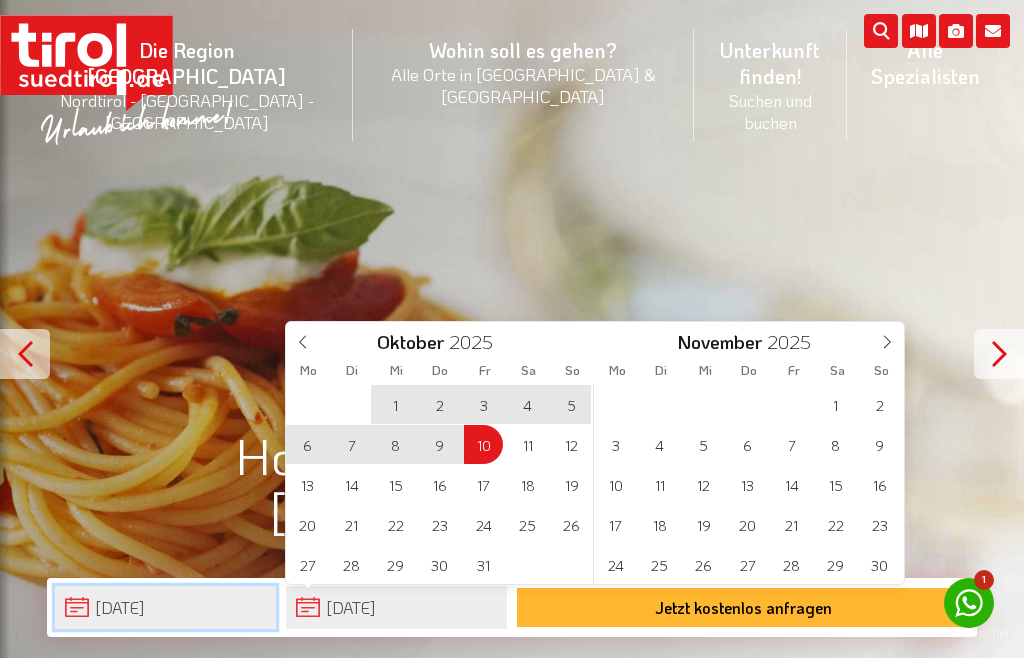 click on "07-09-2025" at bounding box center (165, 607) 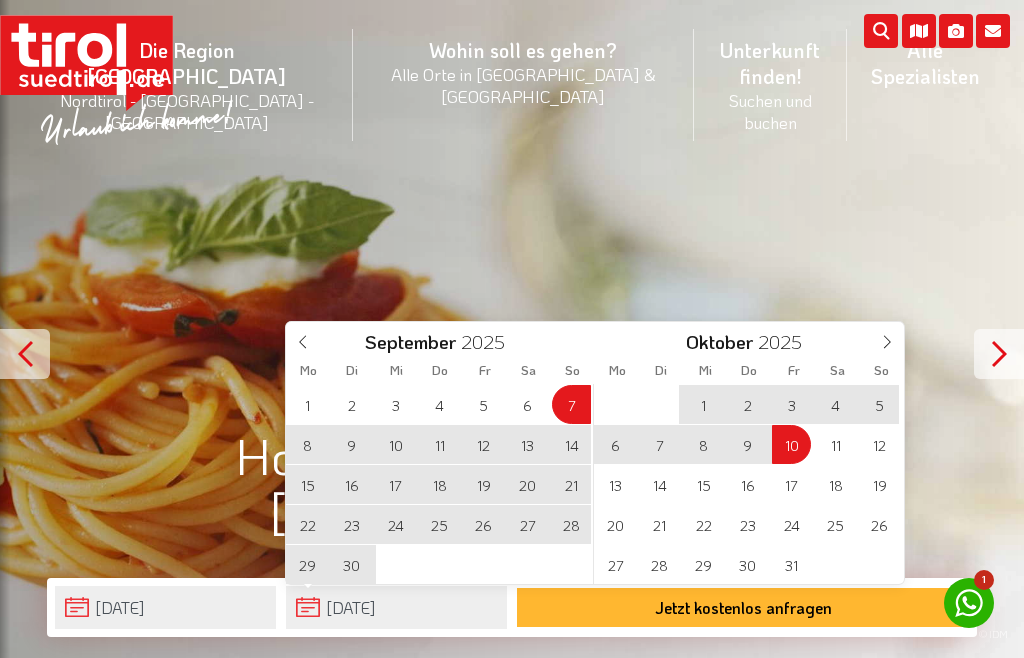 click on "5" at bounding box center [879, 404] 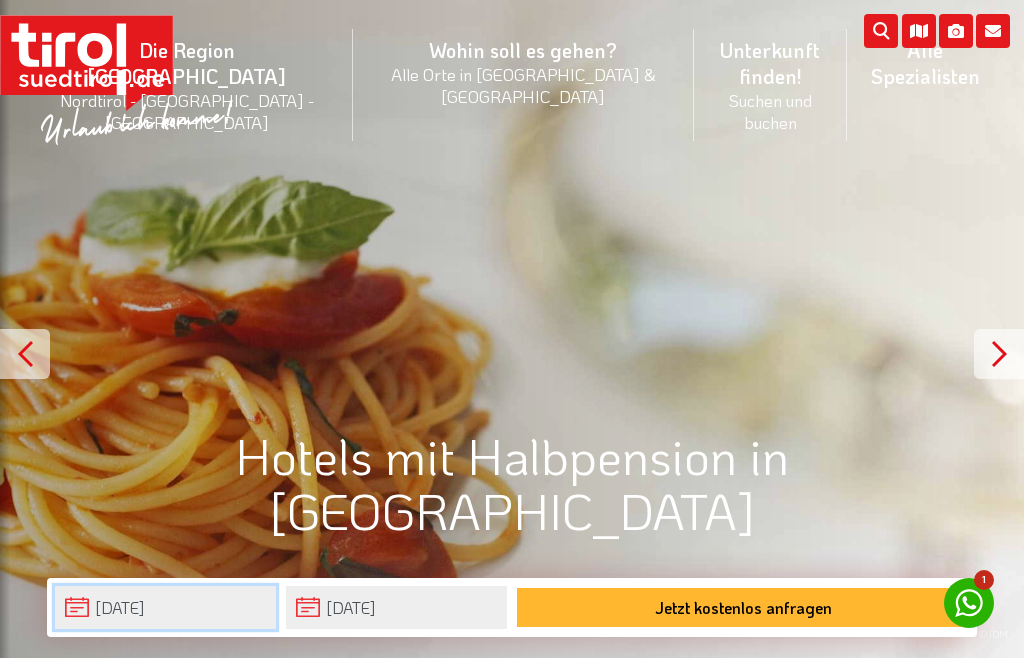 click on "05-10-2025" at bounding box center [165, 607] 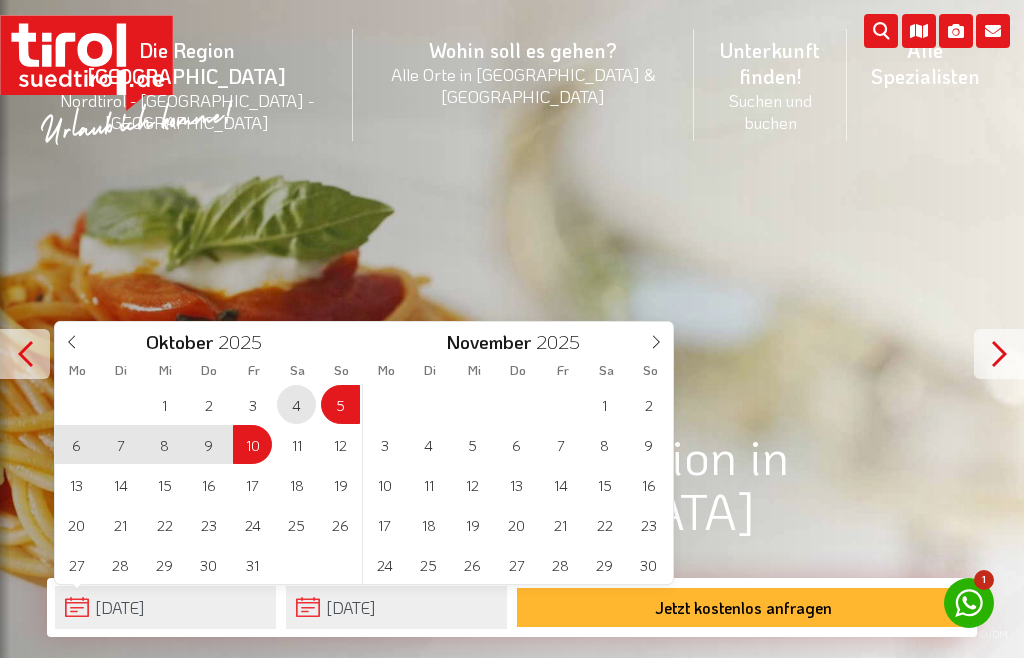 click on "4" at bounding box center (296, 404) 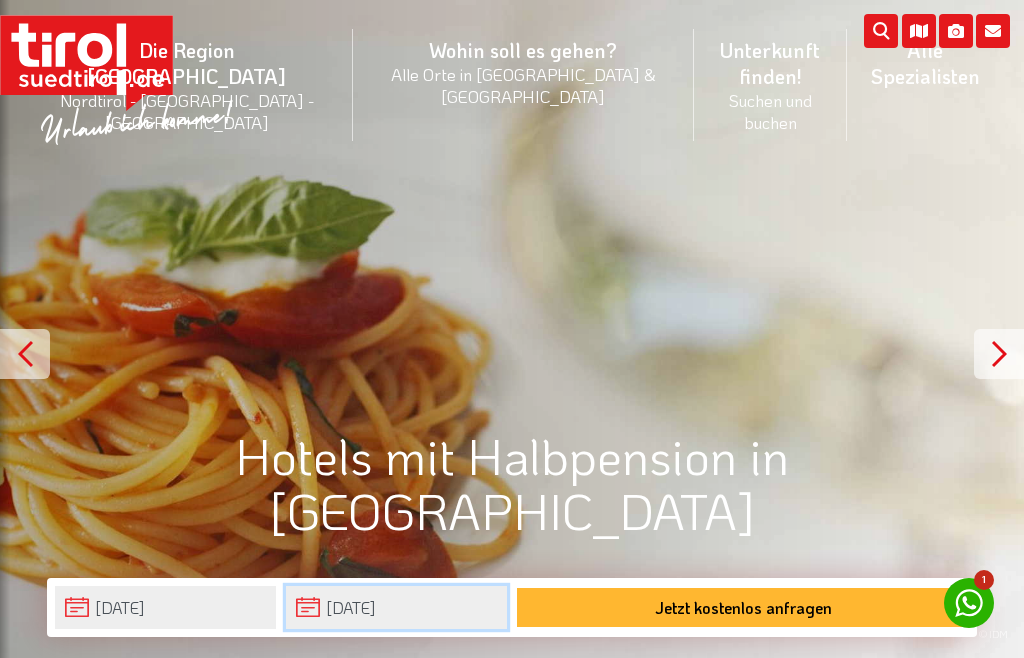 click on "10-10-2025" at bounding box center [396, 607] 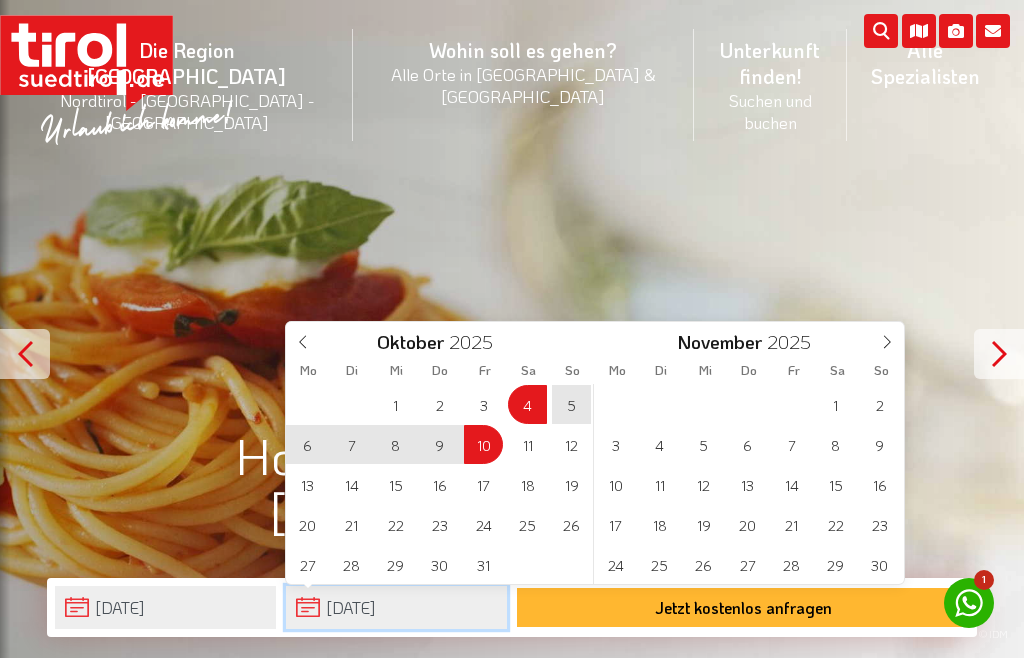 type on "04-10-2025" 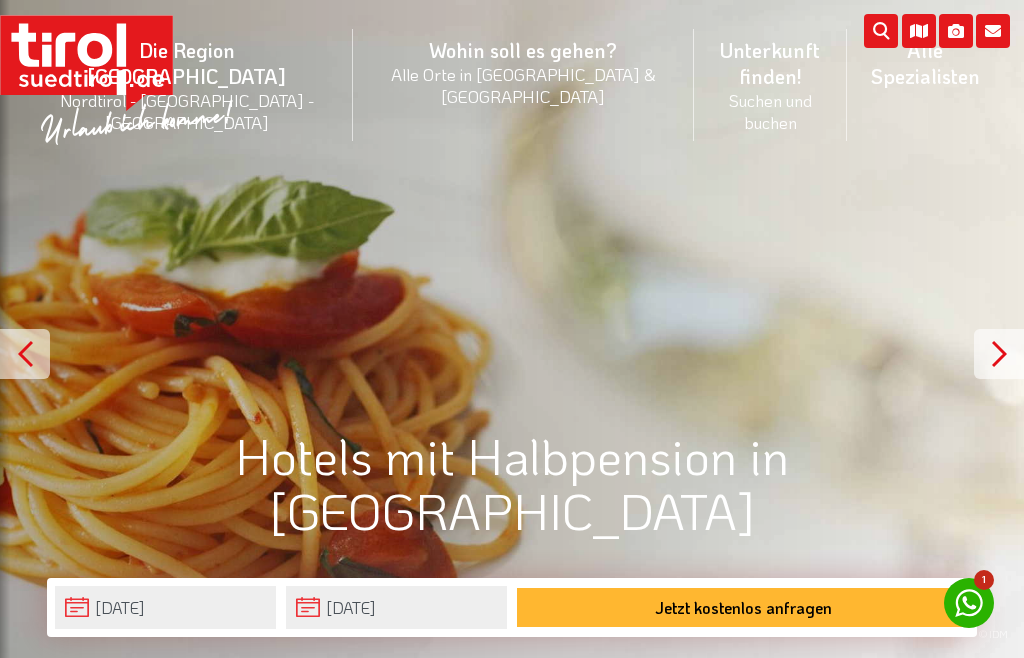 click at bounding box center (999, 354) 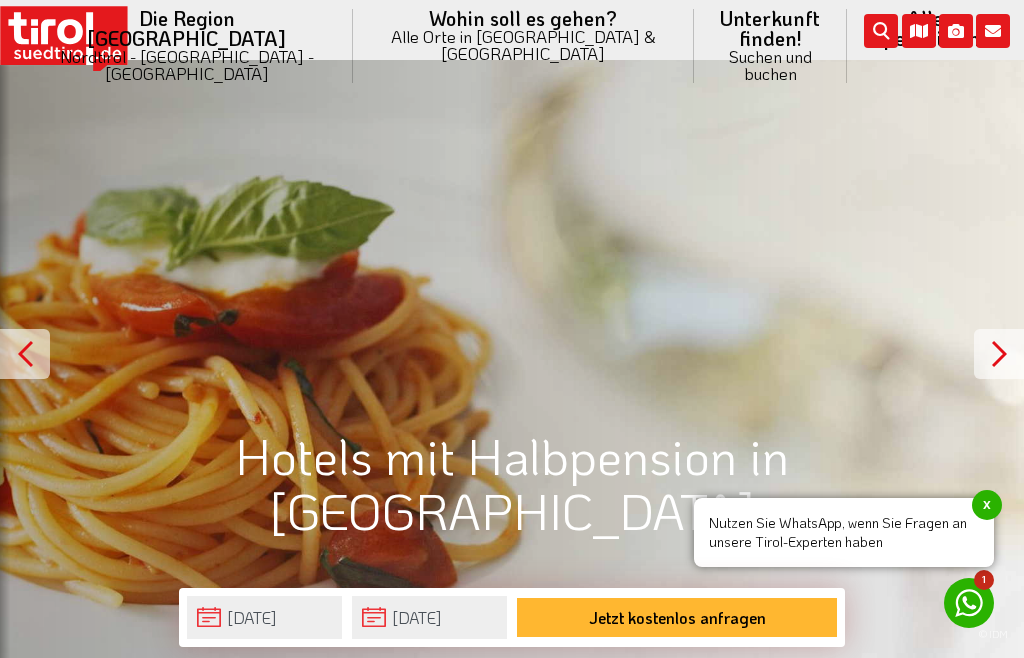 scroll, scrollTop: 1231, scrollLeft: 0, axis: vertical 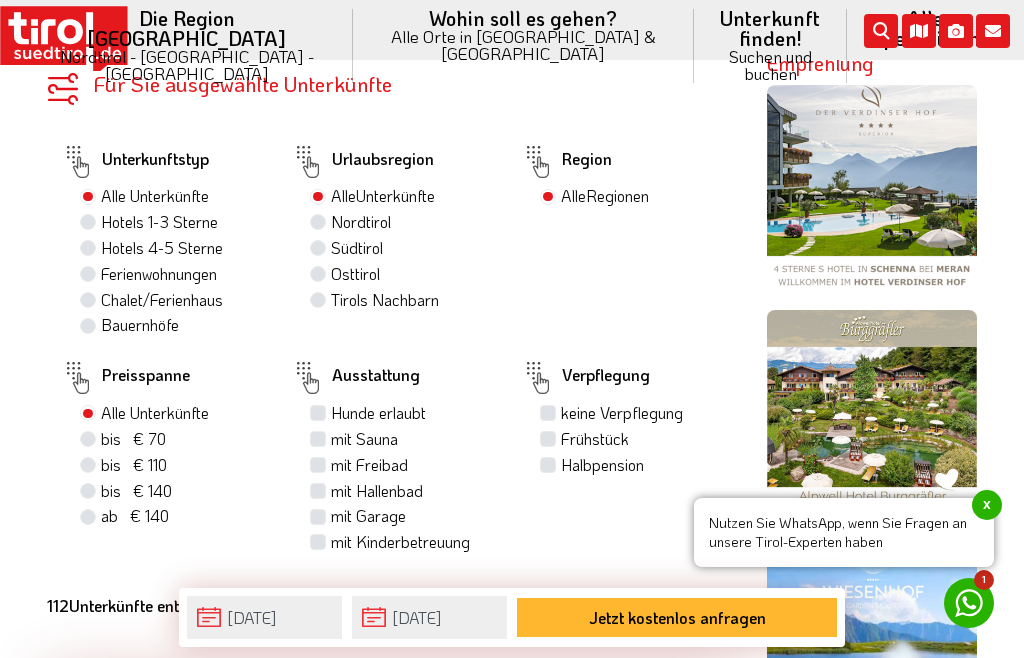 click on "Hotels 4-5 Sterne" at bounding box center (162, 248) 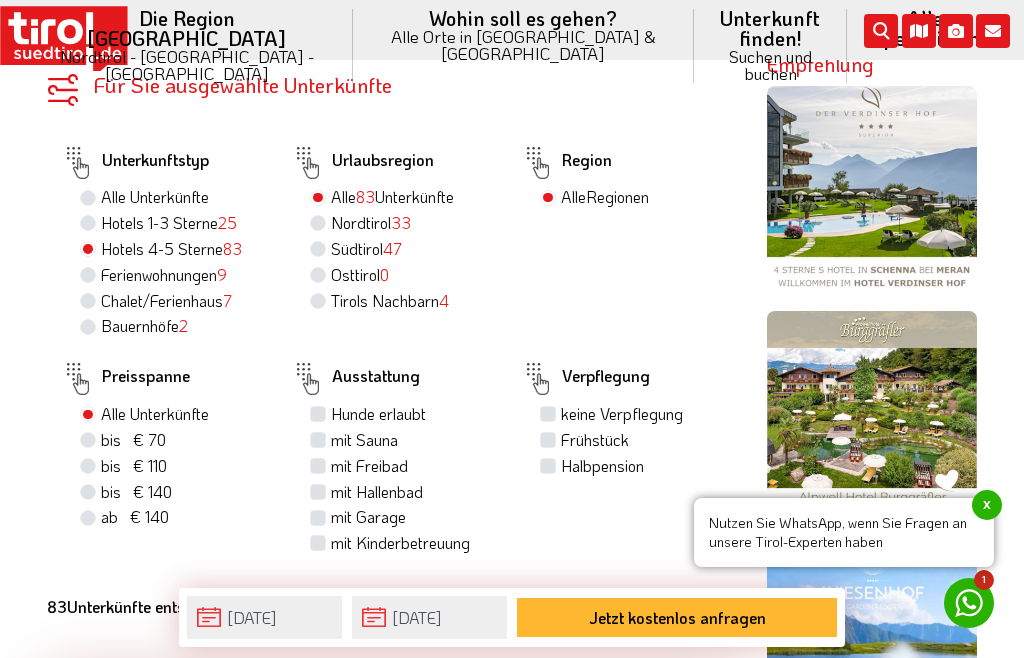 click on "bis   € 70   bis  CHF 65" at bounding box center [133, 440] 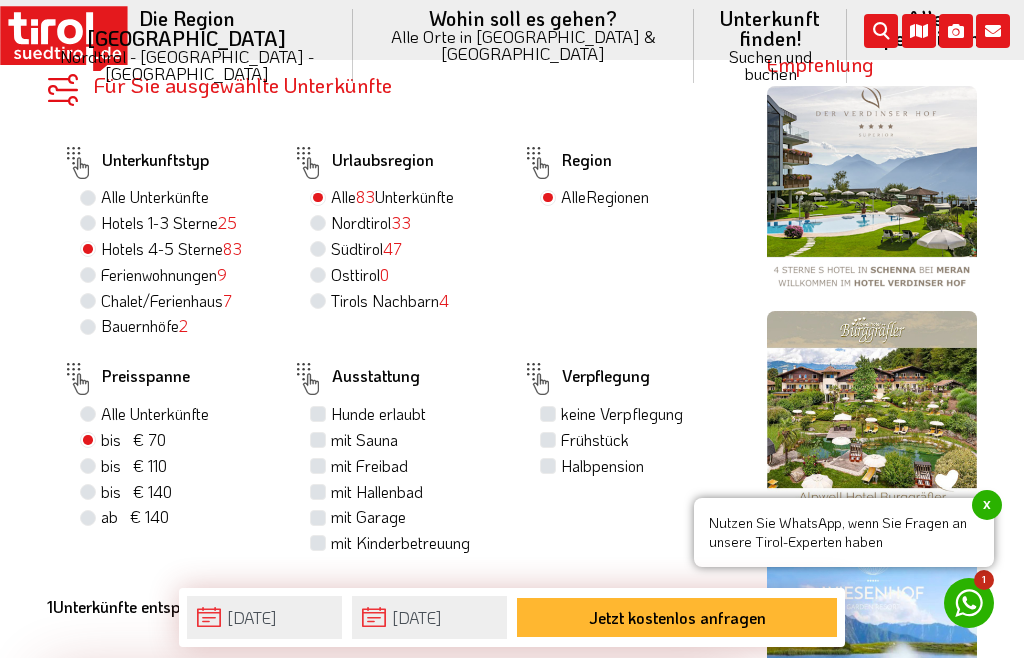 click on "bis   € 110   bis  CHF 103" at bounding box center [134, 466] 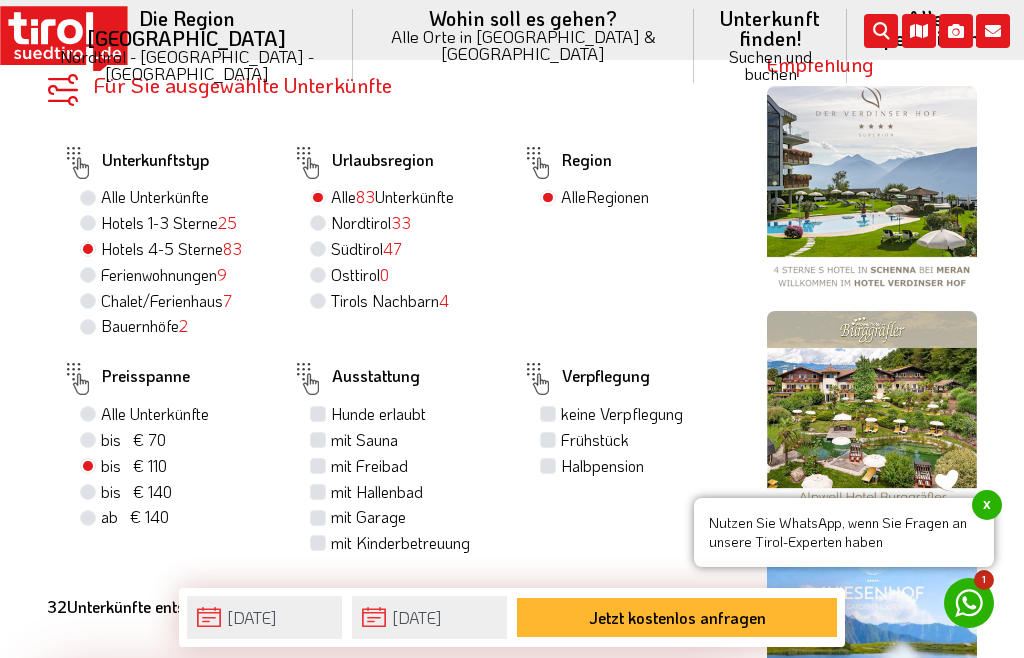 click on "mit Sauna" at bounding box center (364, 440) 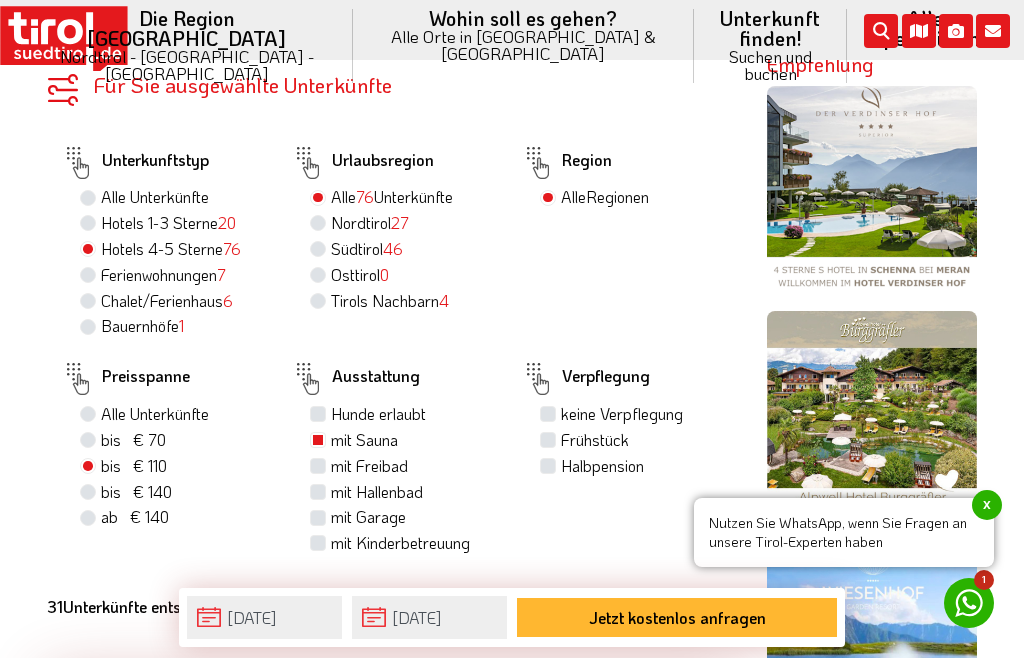 click on "Halbpension" at bounding box center [602, 466] 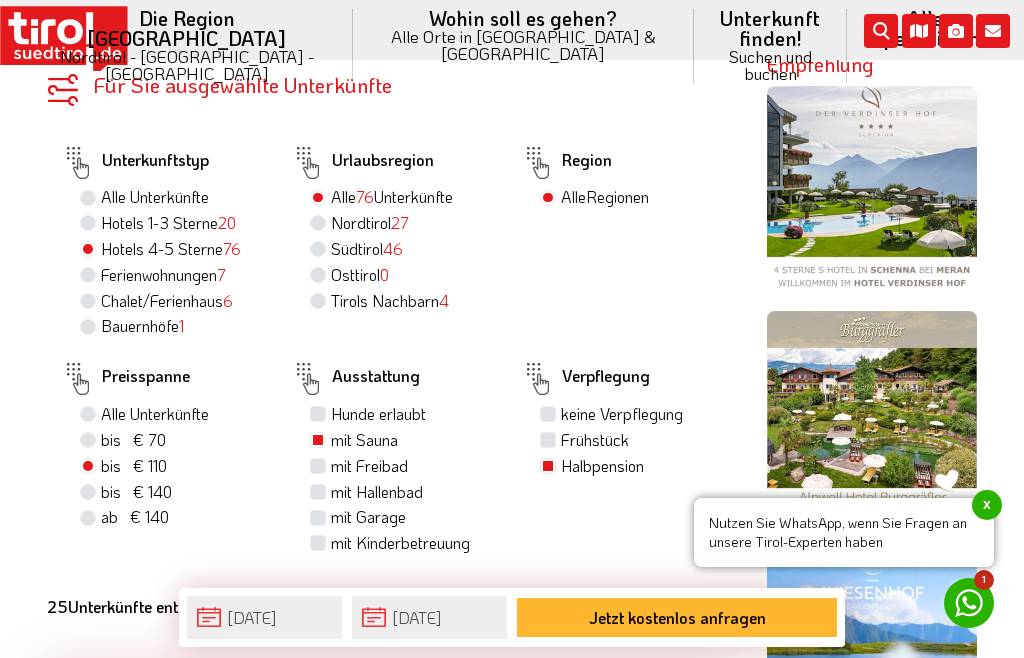 click on "x" at bounding box center (987, 505) 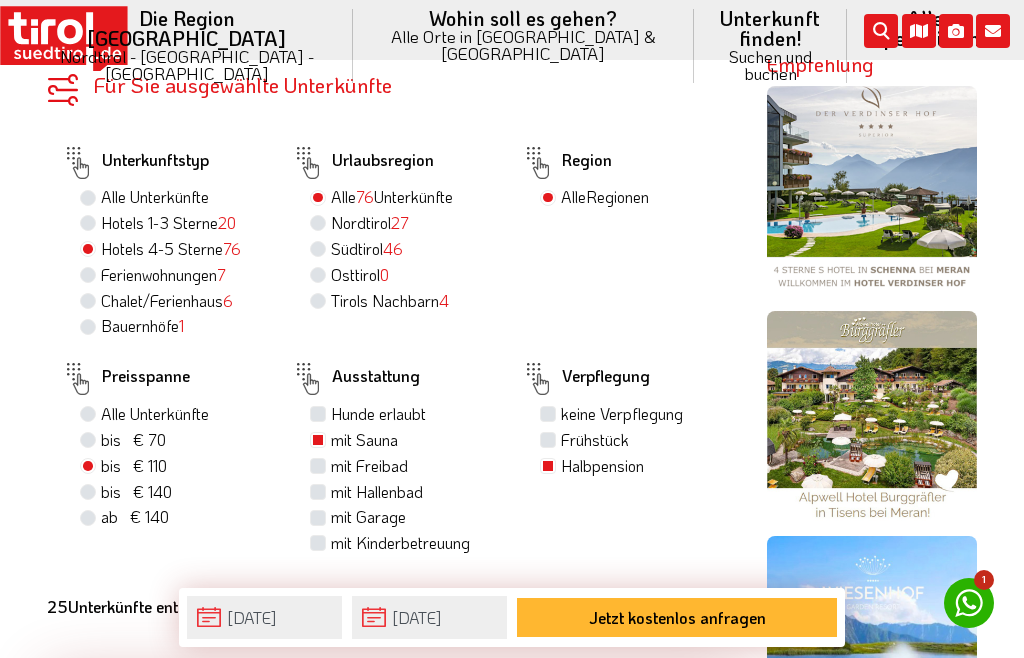 scroll, scrollTop: 1818, scrollLeft: 0, axis: vertical 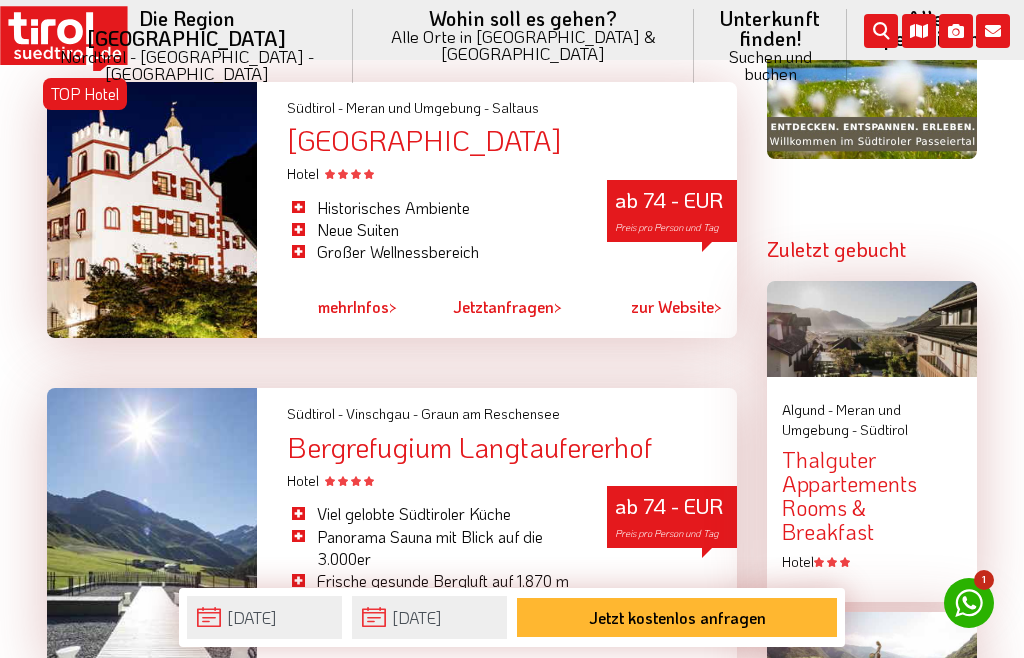 click at bounding box center [152, 210] 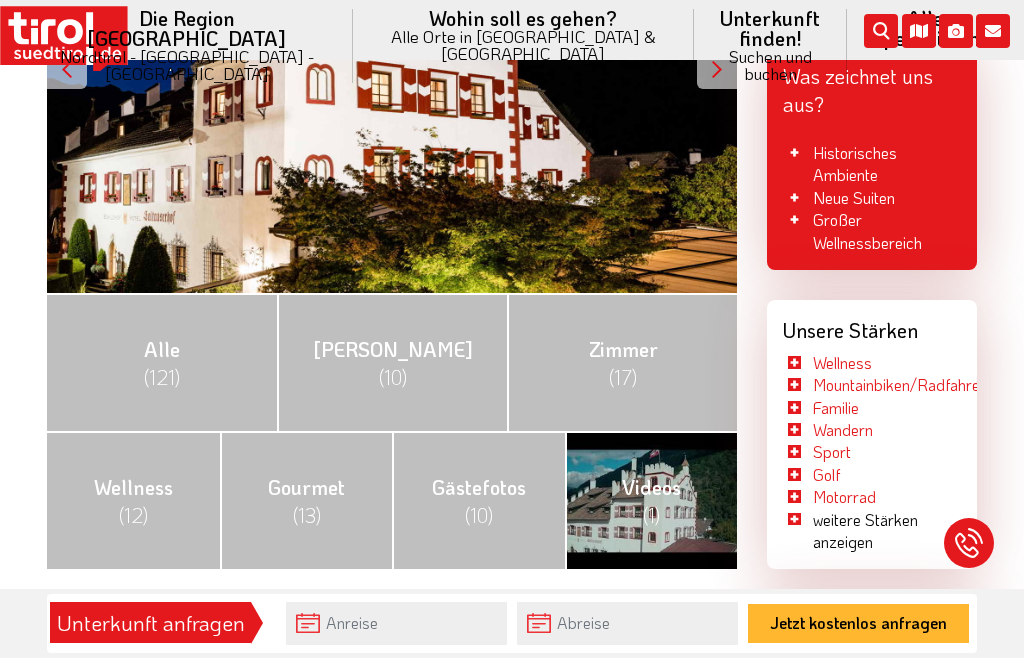 scroll, scrollTop: 569, scrollLeft: 0, axis: vertical 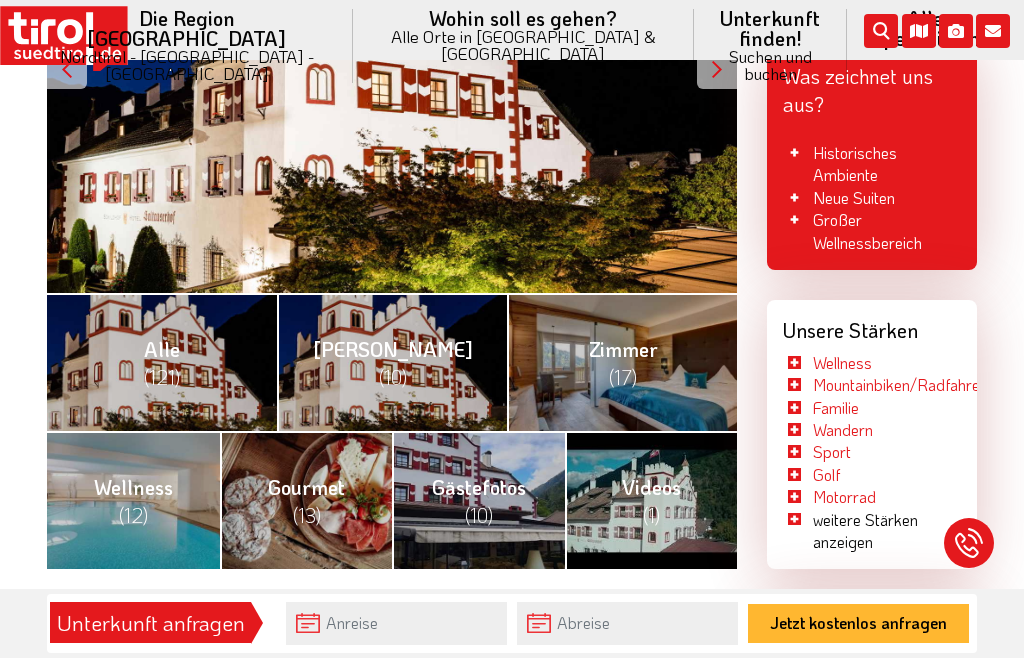 click on "Sommer   (10)" at bounding box center (392, 362) 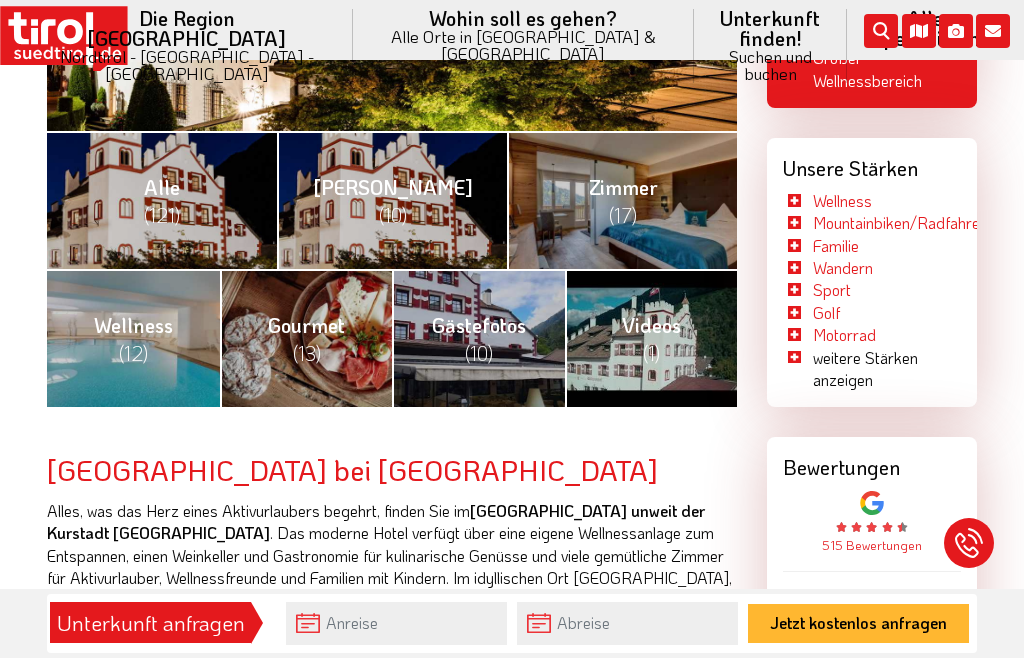 scroll, scrollTop: 0, scrollLeft: 0, axis: both 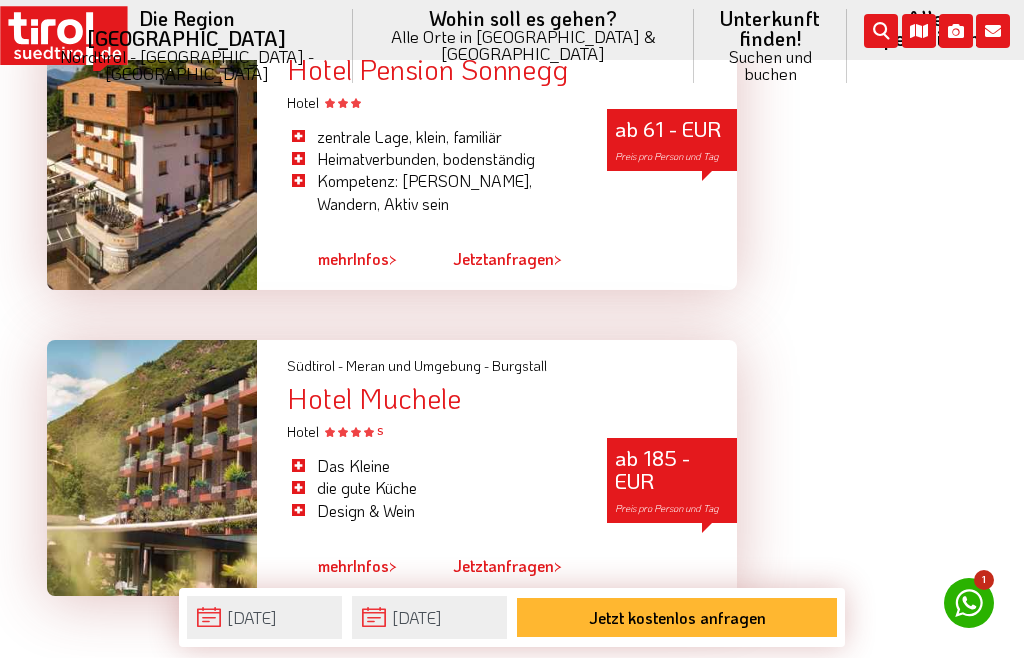 click on "2" at bounding box center (353, 632) 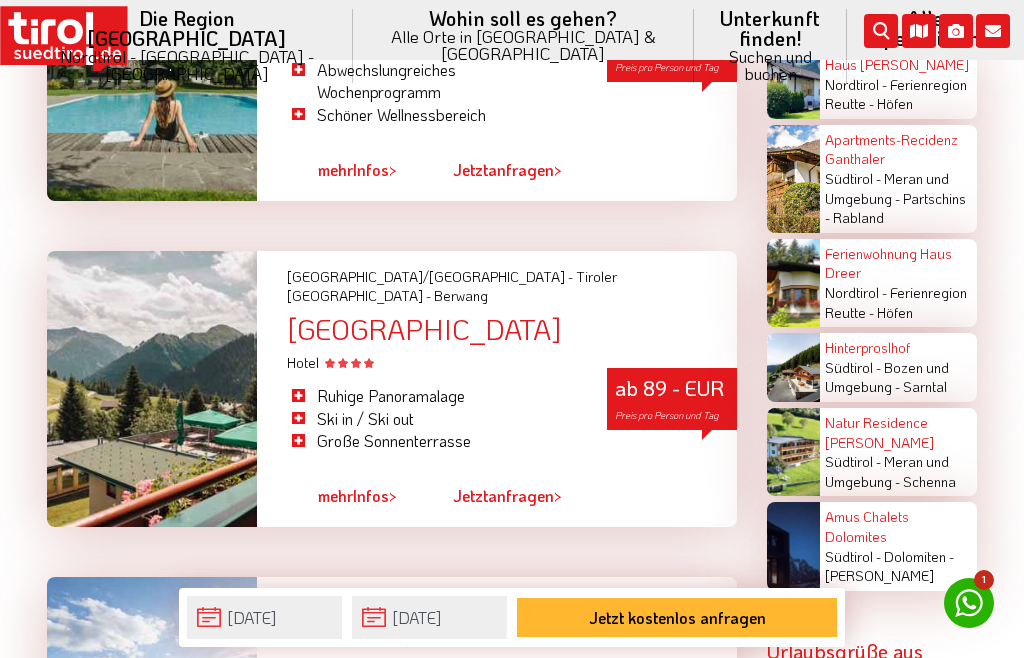 scroll, scrollTop: 4205, scrollLeft: 0, axis: vertical 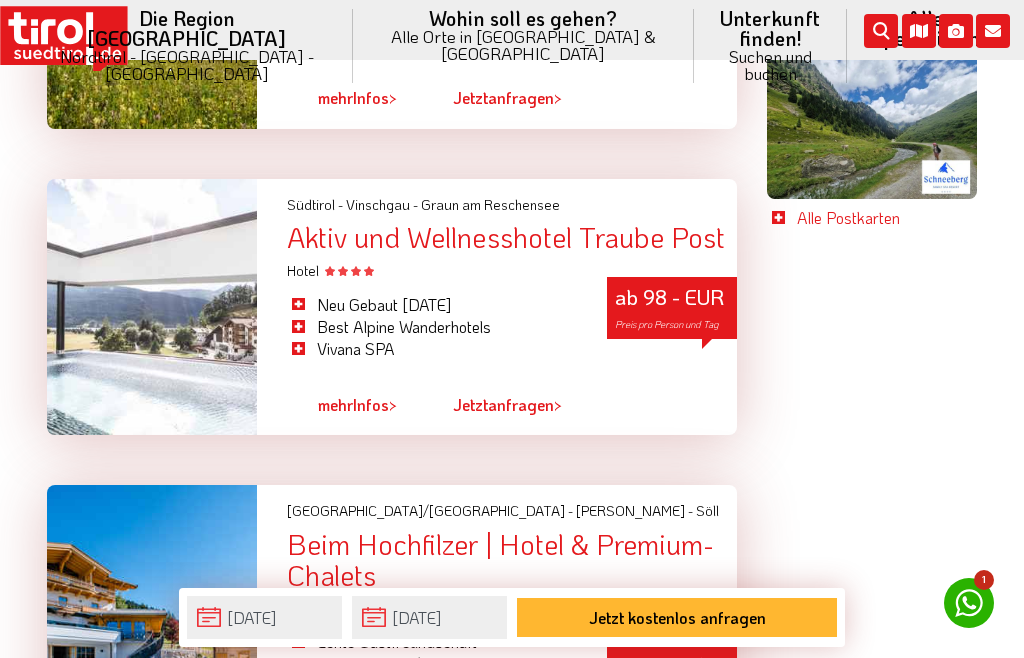 click at bounding box center (152, 629) 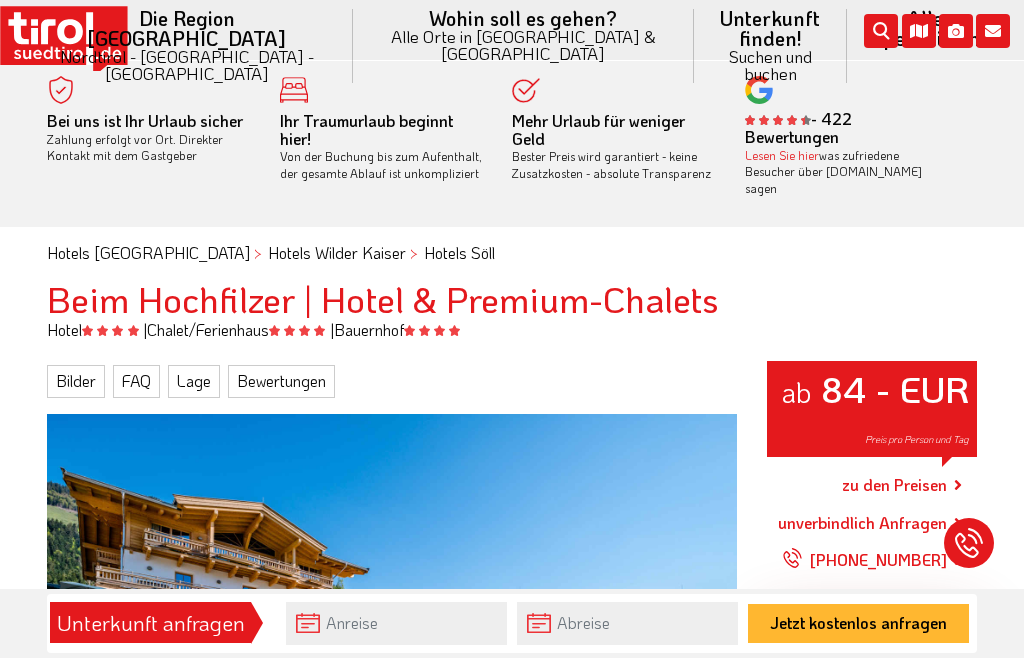 scroll, scrollTop: 0, scrollLeft: 0, axis: both 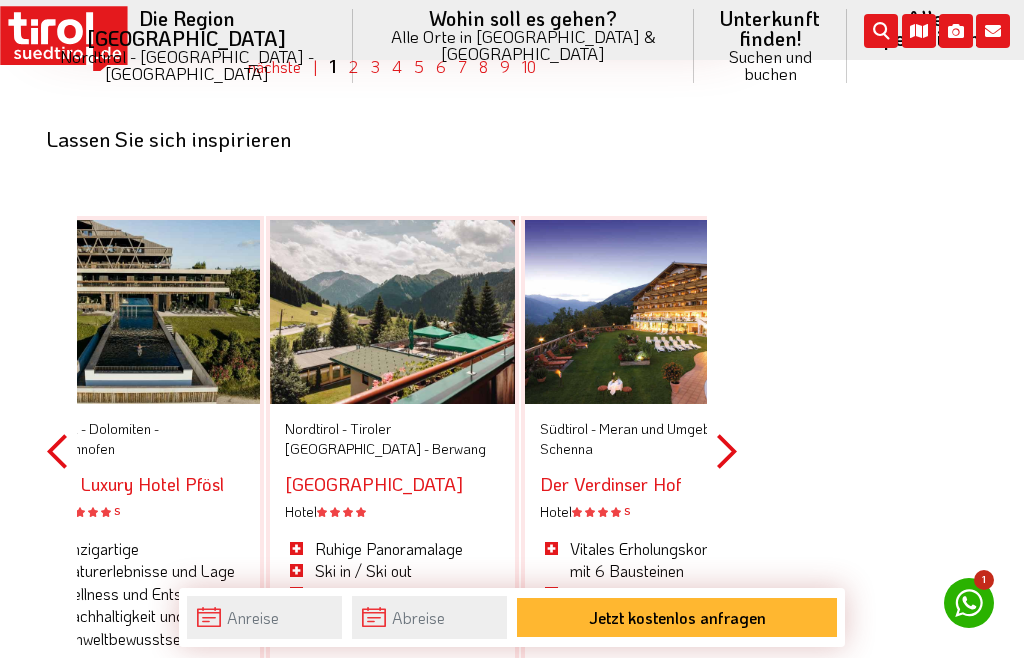click on "Next" at bounding box center [727, 451] 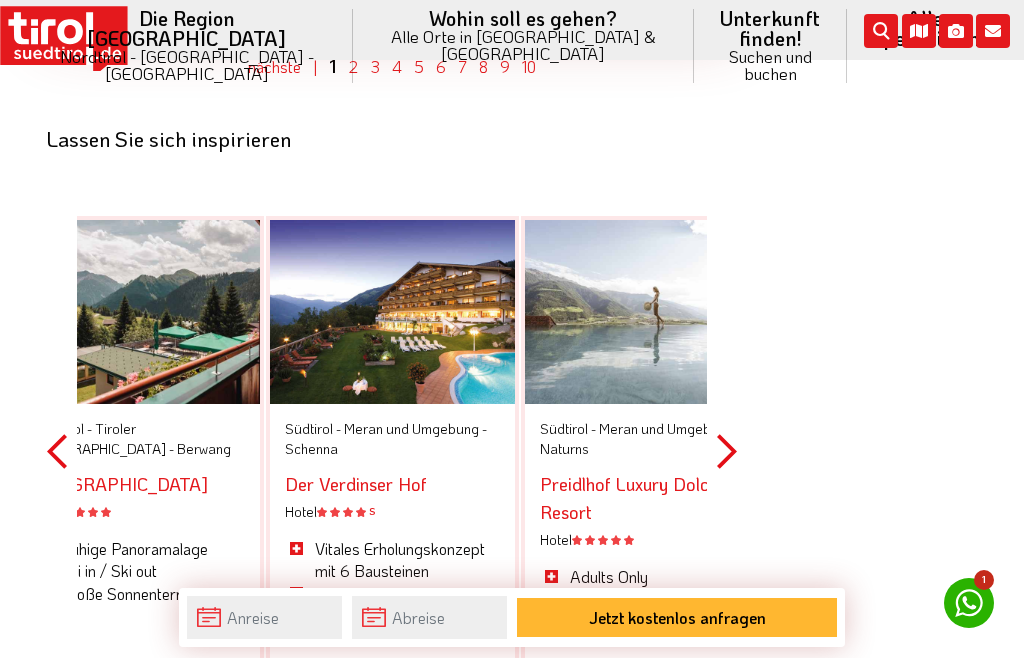 click on "Next" at bounding box center [727, 451] 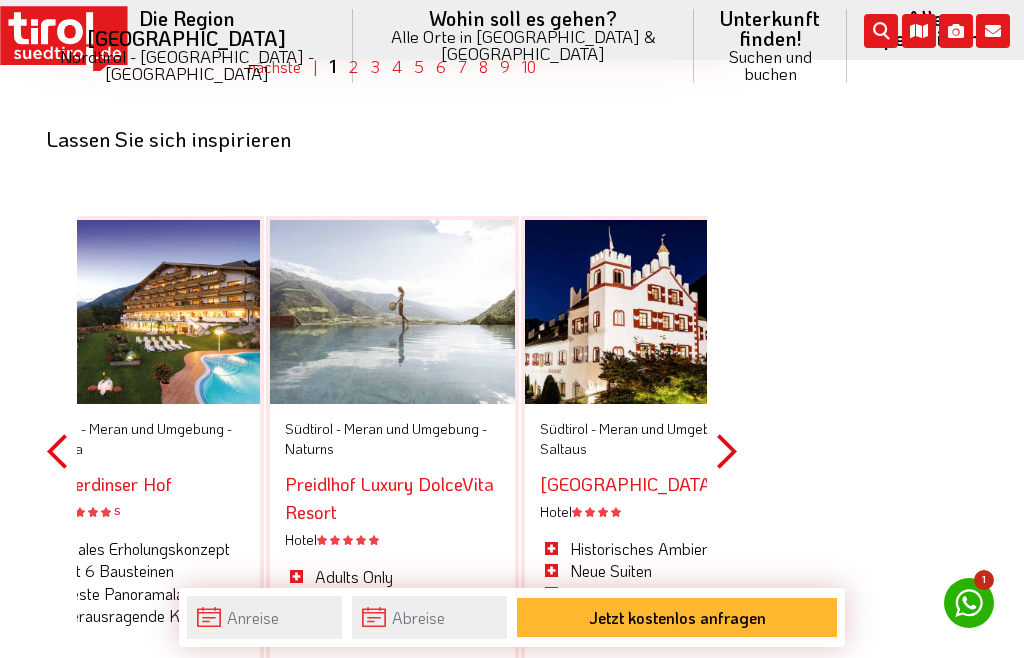 scroll, scrollTop: 6123, scrollLeft: 0, axis: vertical 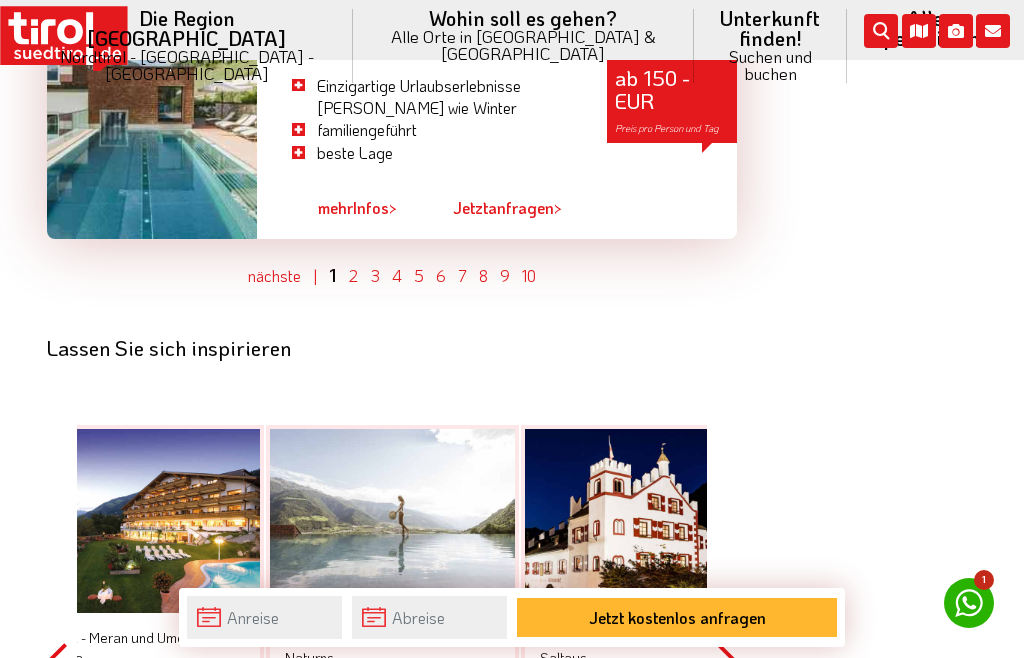 click on "Next" at bounding box center (727, 660) 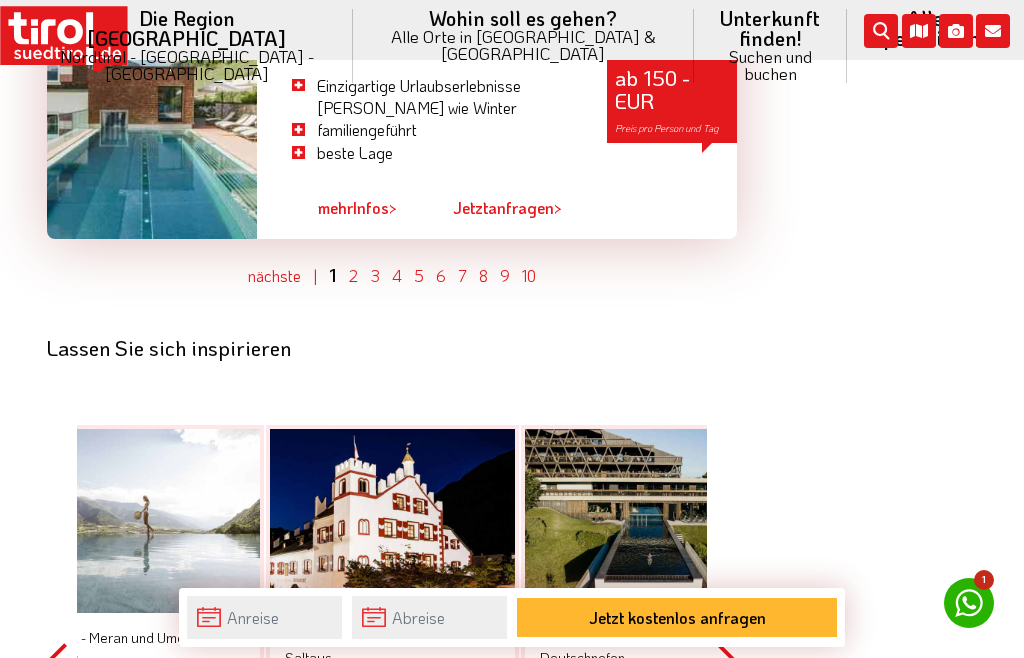 scroll, scrollTop: 6197, scrollLeft: 0, axis: vertical 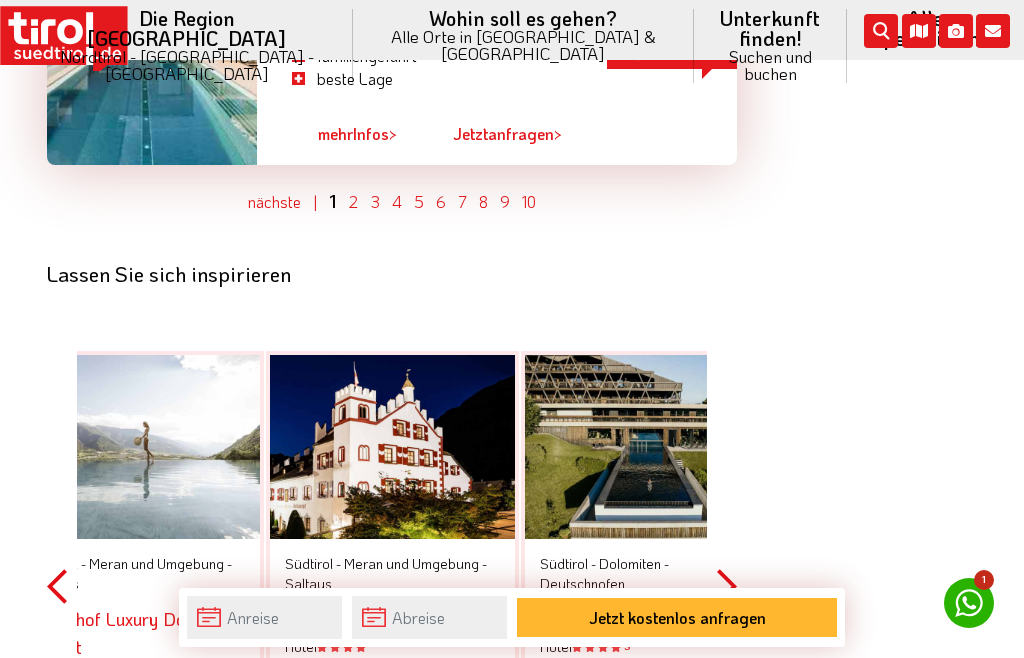 click on "Next" at bounding box center (727, 586) 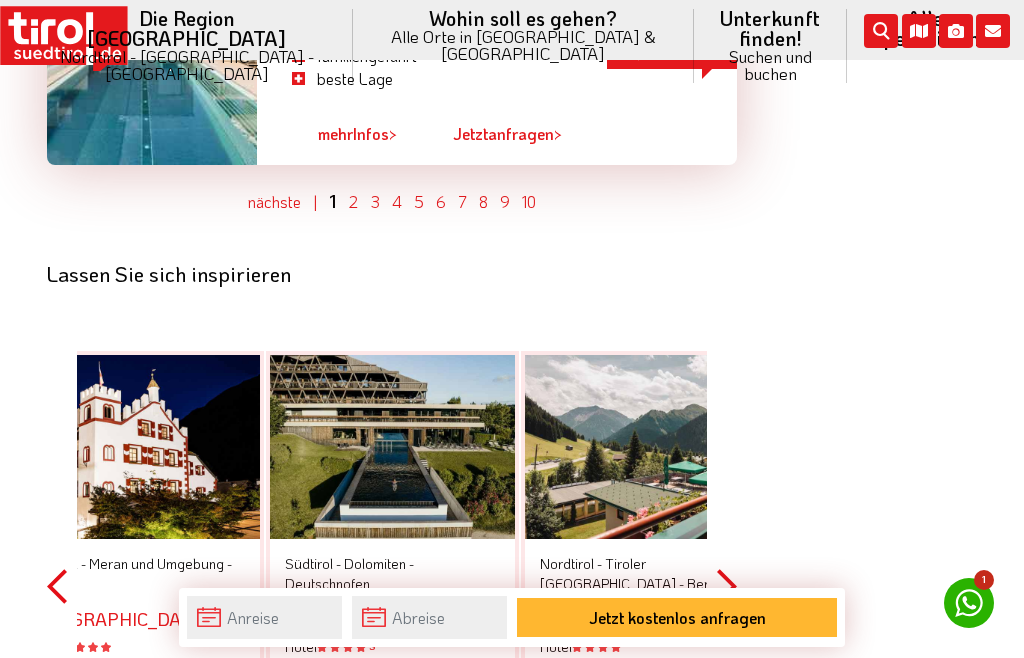 click on "Wohin soll es gehen?  Alle Orte in Tirol & Südtirol   Alle Orte      Orte in Tirol/Nordtirol     zu allen Orten       Achenkirch       Ellmau       Finkenberg       Fiss       Innsbruck       Kufstein       Mayrhofen       Neustift im Stubaital       Reutte       Seefeld in Tirol       Serfaus       Sölden       St. Anton am Arlberg       Tannheim      Orte in Osttirol     zu allen Orten       Lienz       Matrei in Osttirol       Obertilliach      Orte in Südtirol     zu allen Orten       Brixen       Dorf Tirol       Eppan       Lana       Latsch       Meran Stadt       Naturns       Olang       Schenna       Sexten      Orte in Tirols Nachbarn     zu allen Orten       Gaschurn       Großarl       Hittisau       Kleinwalsertal       Montafon       Schröcken       Schruns       Stuben       Warth" at bounding box center (523, 46) 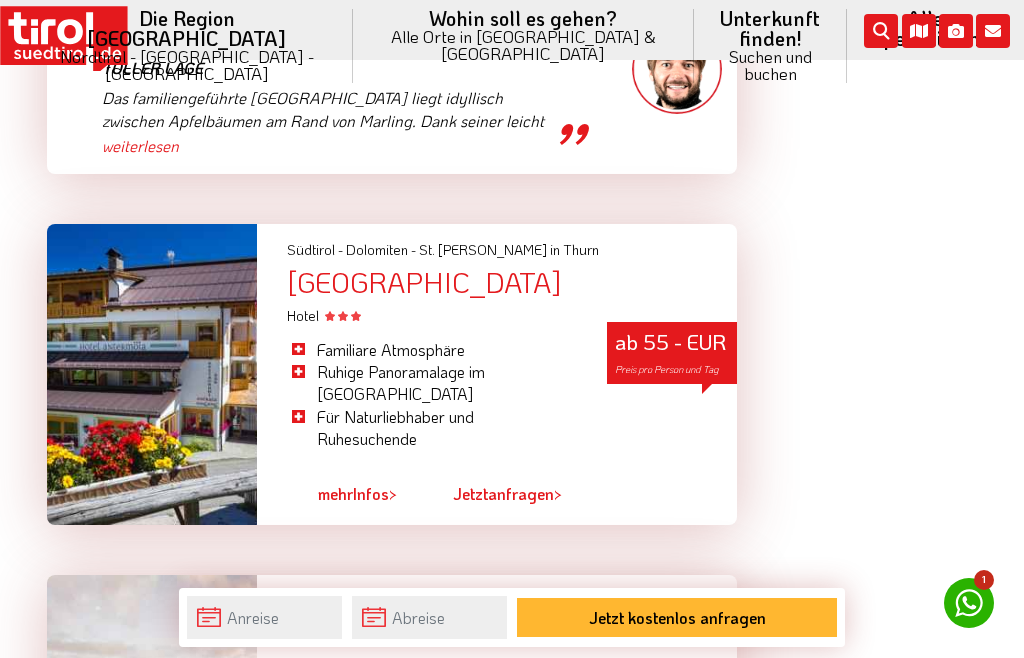scroll, scrollTop: 5931, scrollLeft: 0, axis: vertical 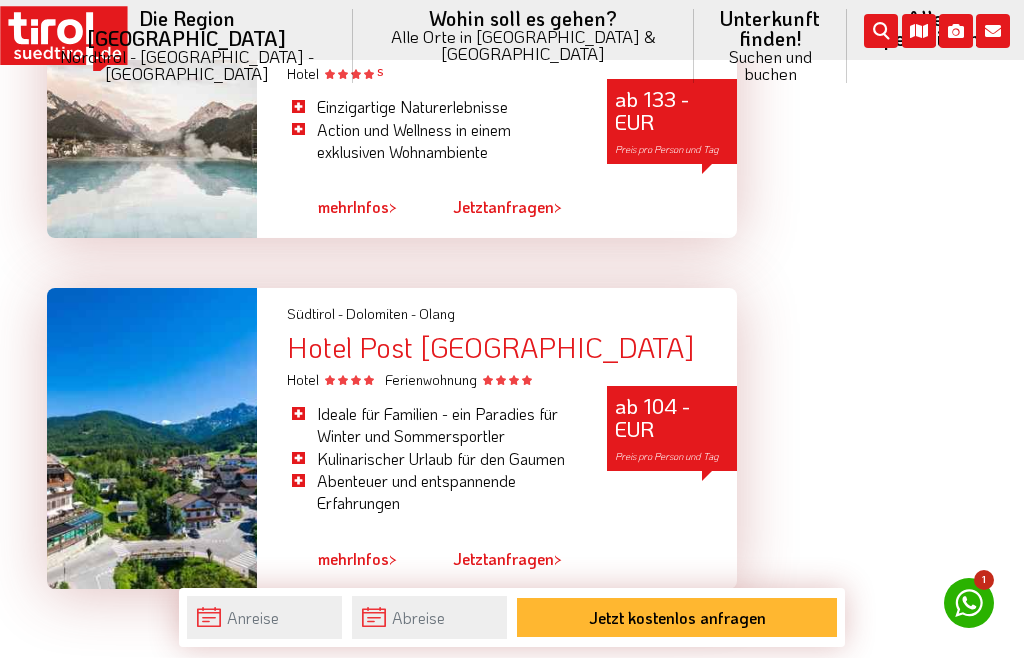 click on "3" at bounding box center (457, 625) 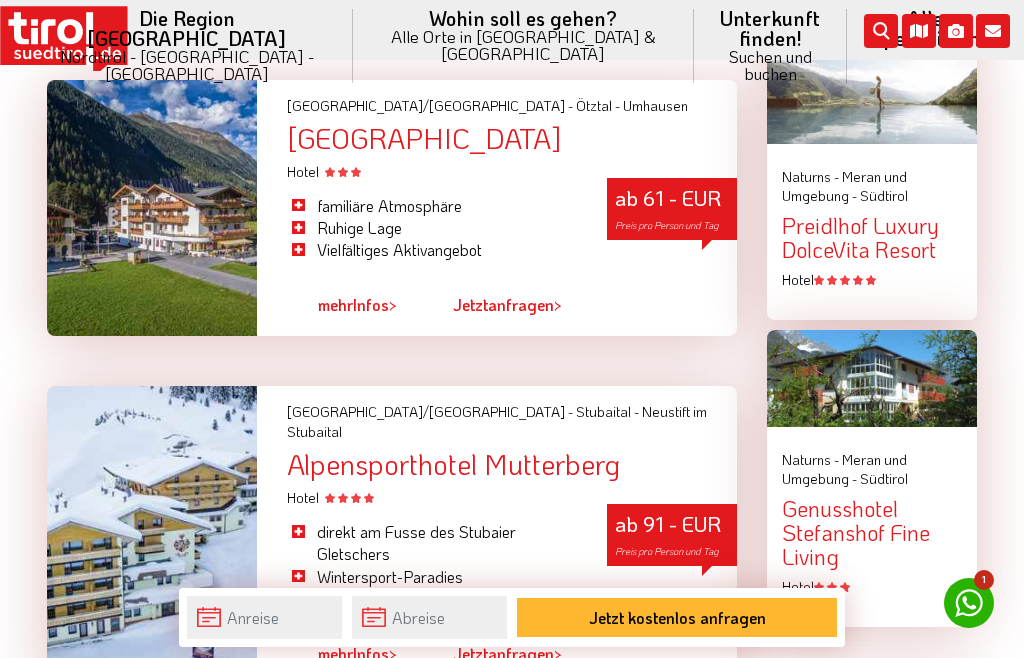 scroll, scrollTop: 1943, scrollLeft: 0, axis: vertical 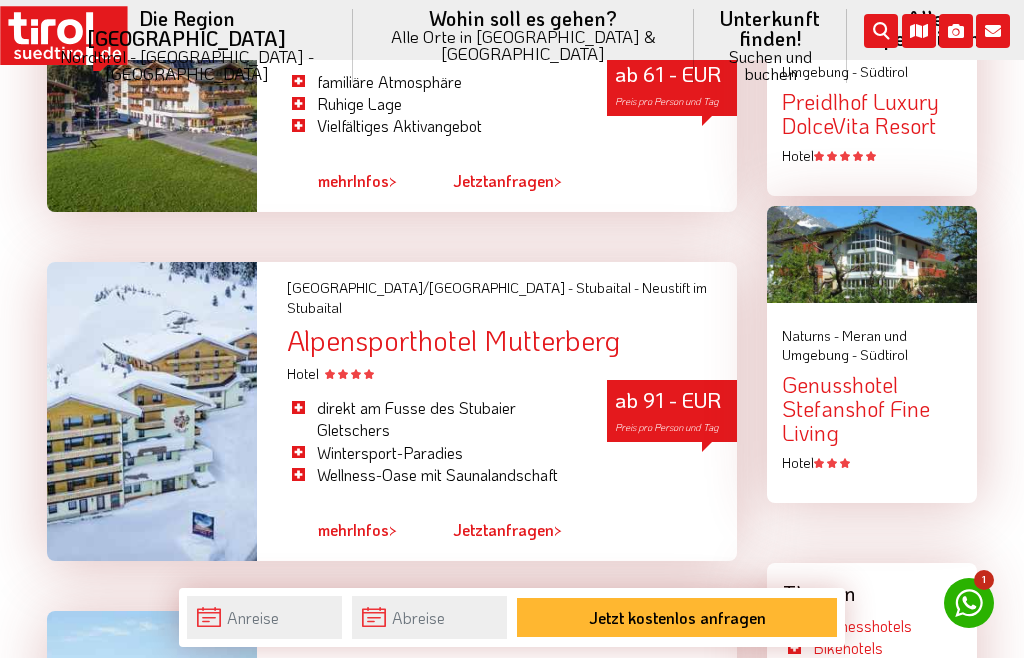 click at bounding box center (152, 411) 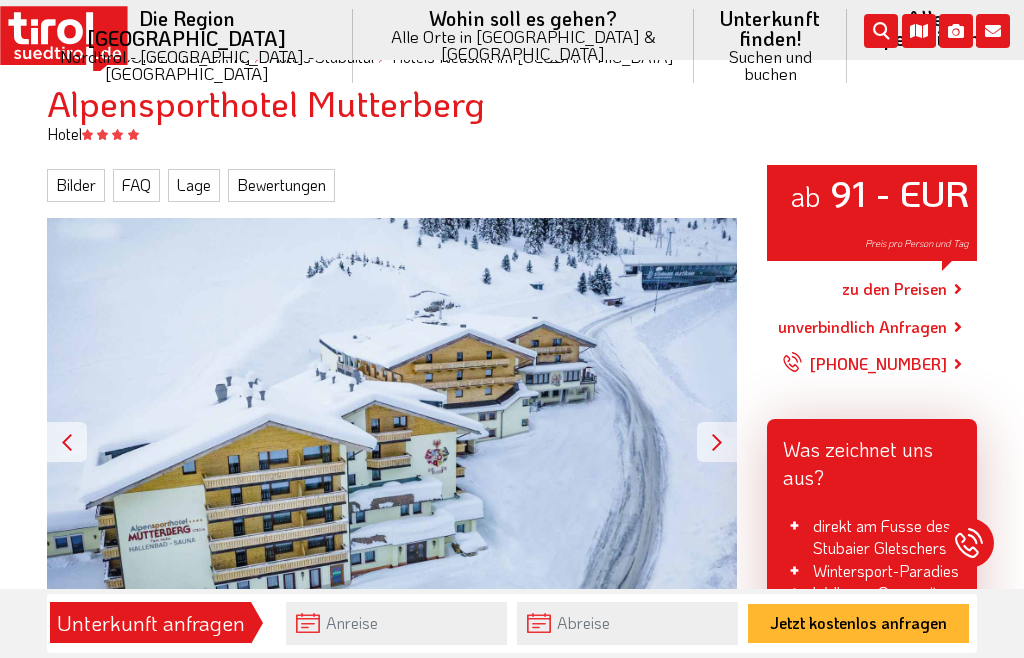 scroll, scrollTop: 176, scrollLeft: 0, axis: vertical 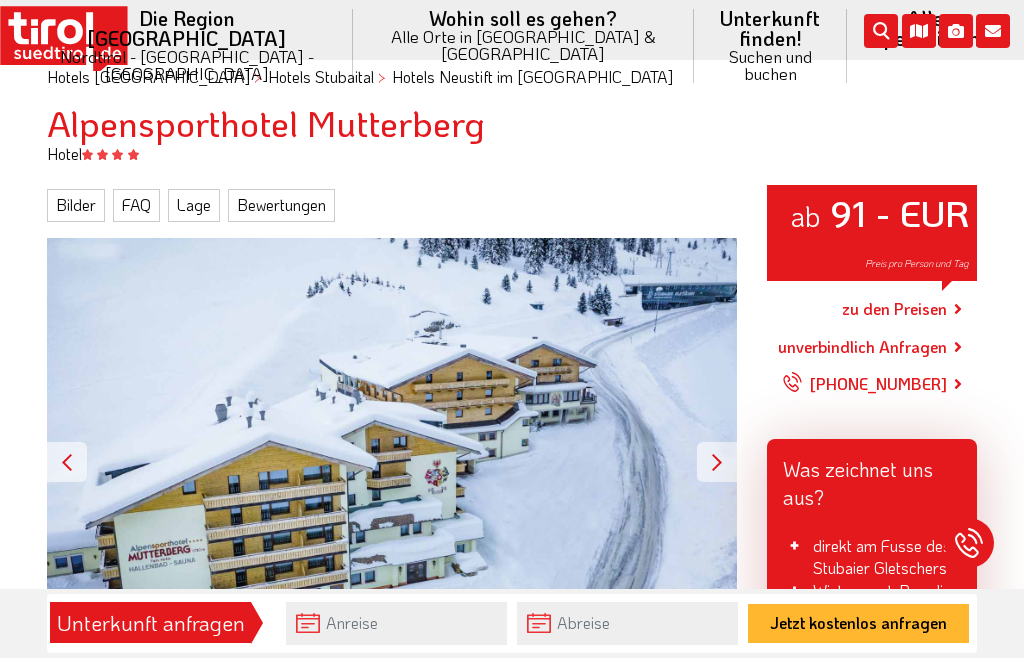 click at bounding box center [717, 462] 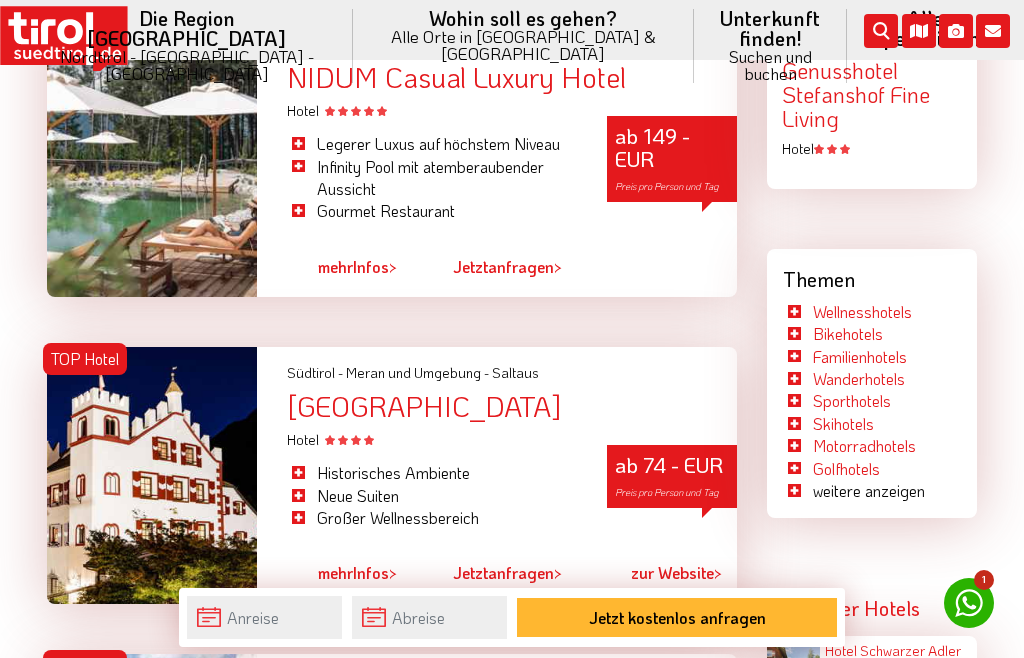 scroll, scrollTop: 2196, scrollLeft: 0, axis: vertical 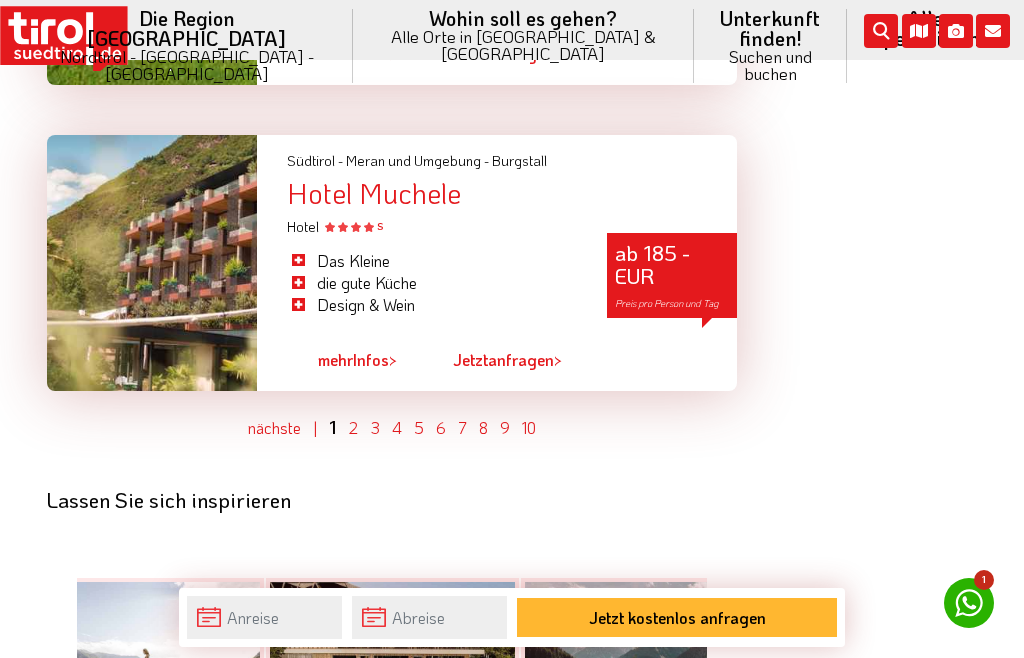 click on "1" at bounding box center [333, 427] 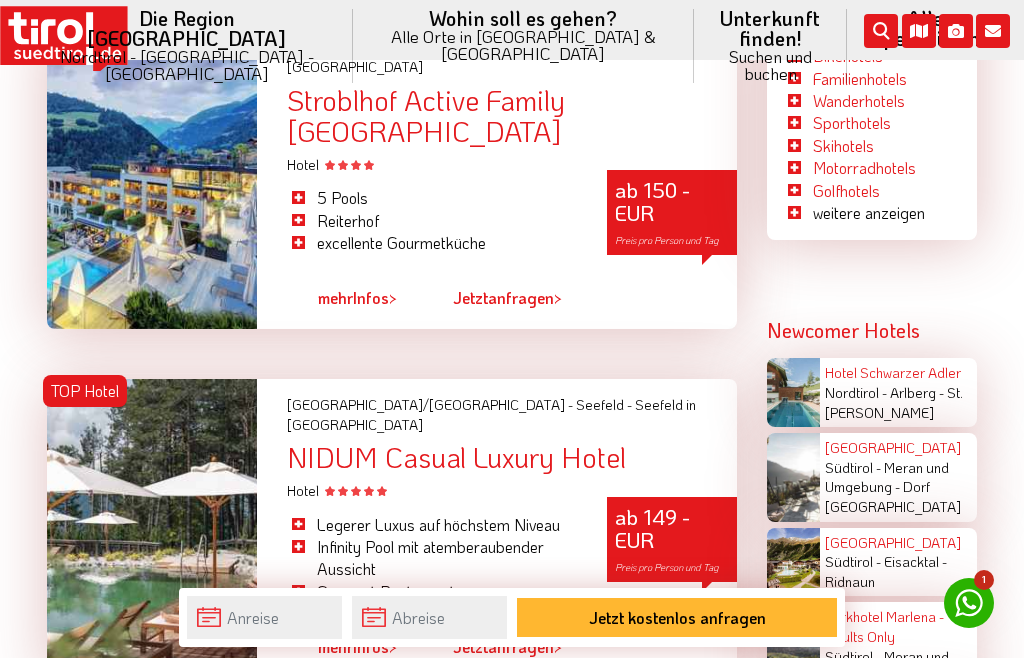 scroll, scrollTop: 4461, scrollLeft: 0, axis: vertical 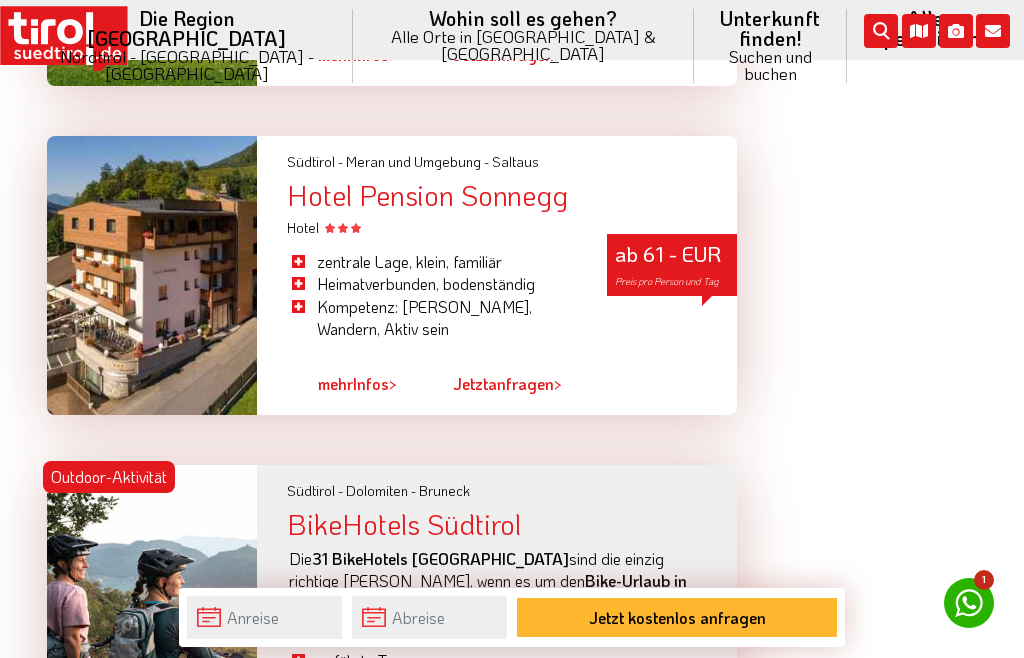 click on "Next" at bounding box center (727, 2427) 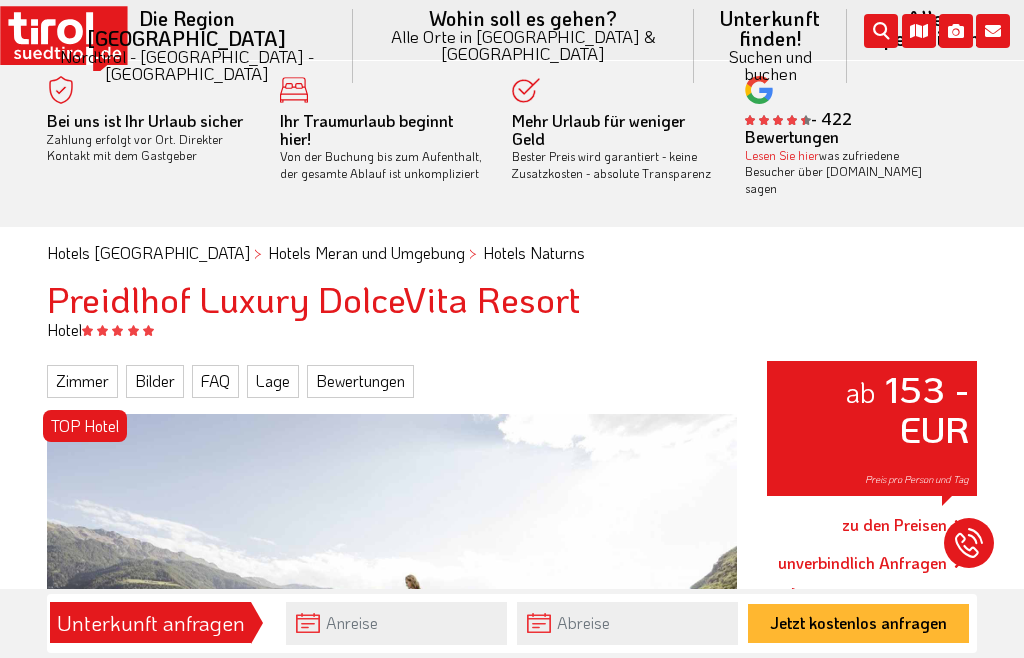 scroll, scrollTop: 0, scrollLeft: 0, axis: both 